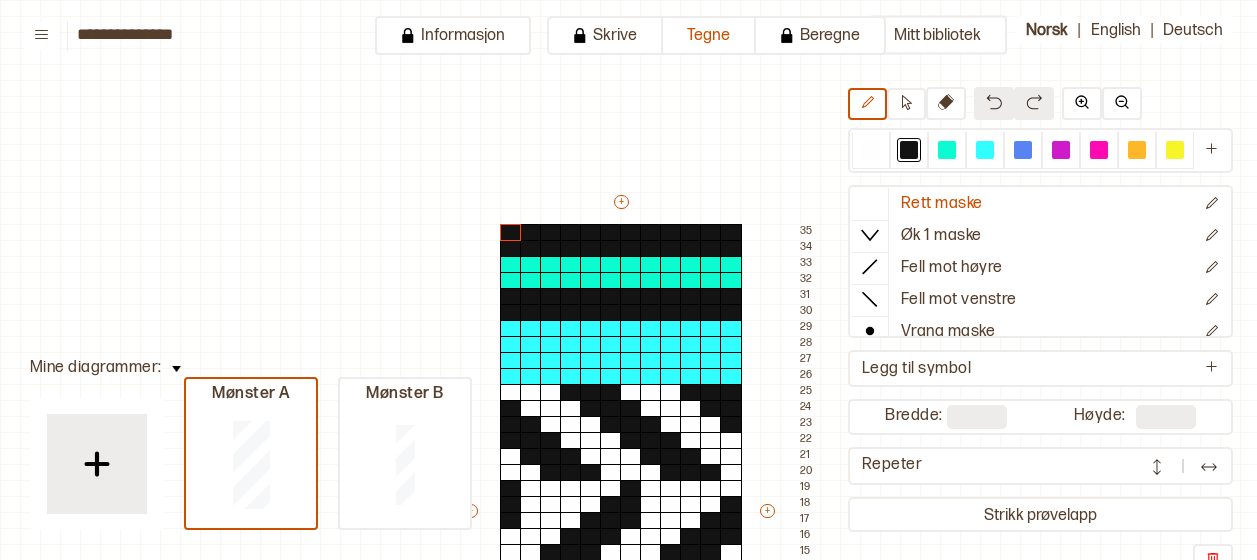 scroll, scrollTop: 0, scrollLeft: 0, axis: both 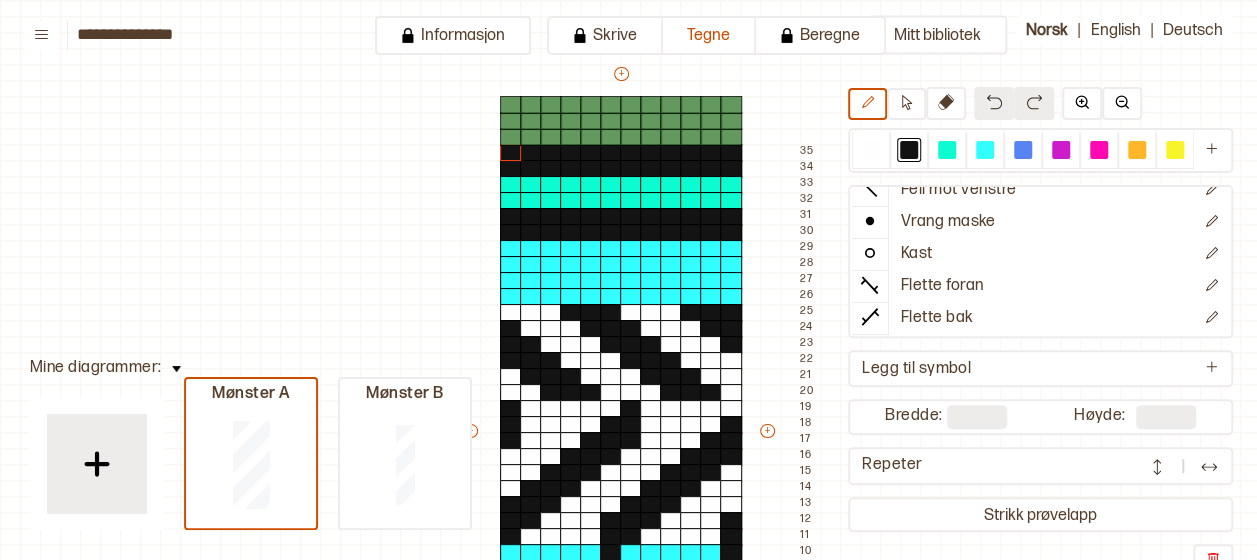 type on "**" 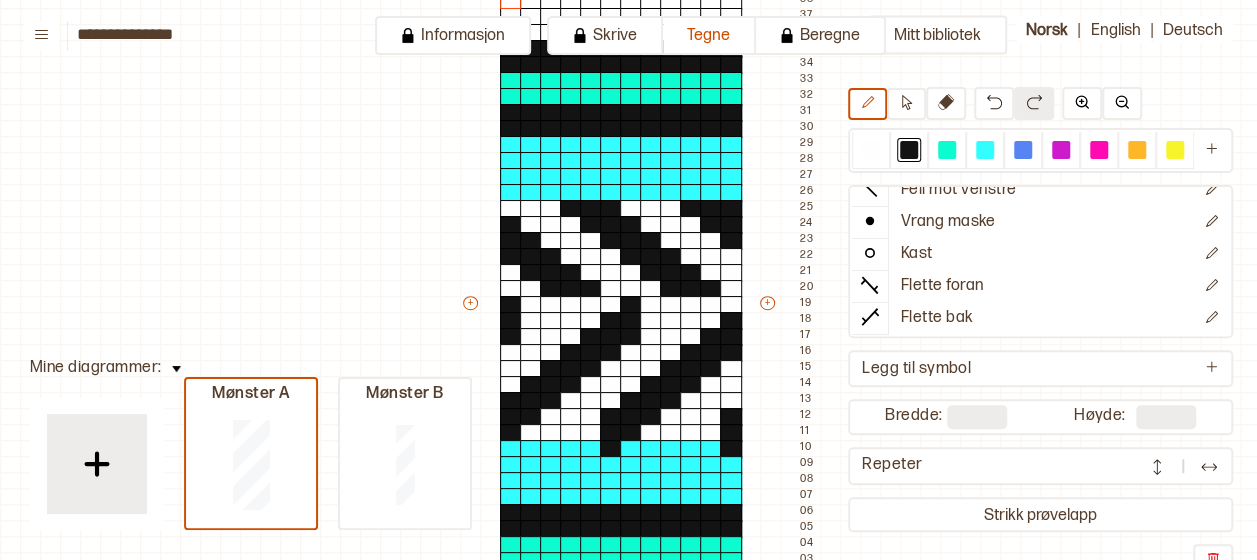 scroll, scrollTop: 234, scrollLeft: 0, axis: vertical 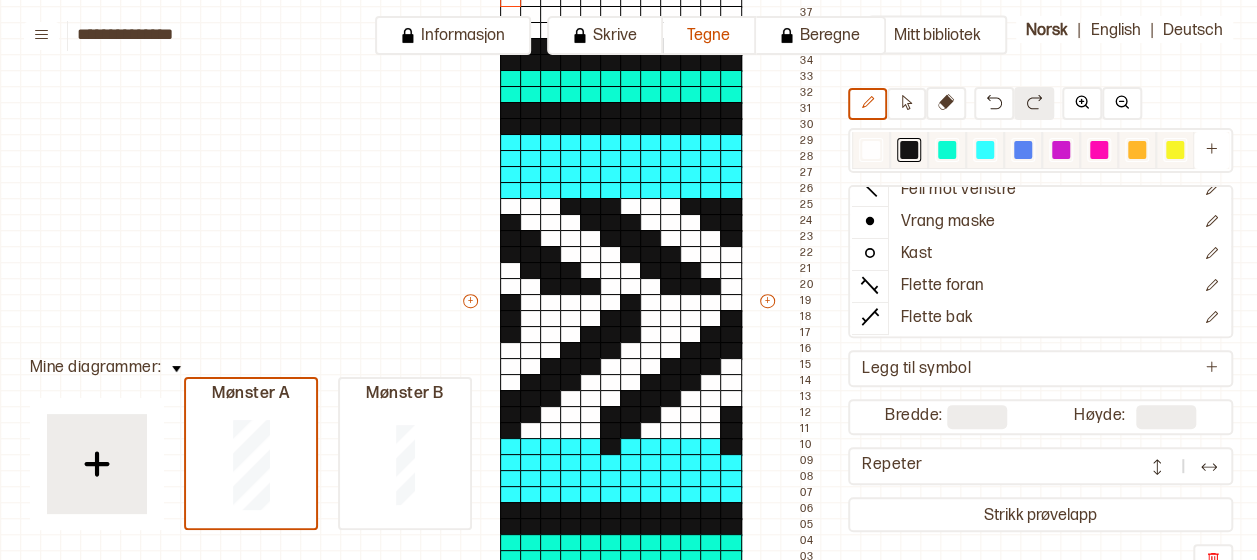 click at bounding box center (871, 150) 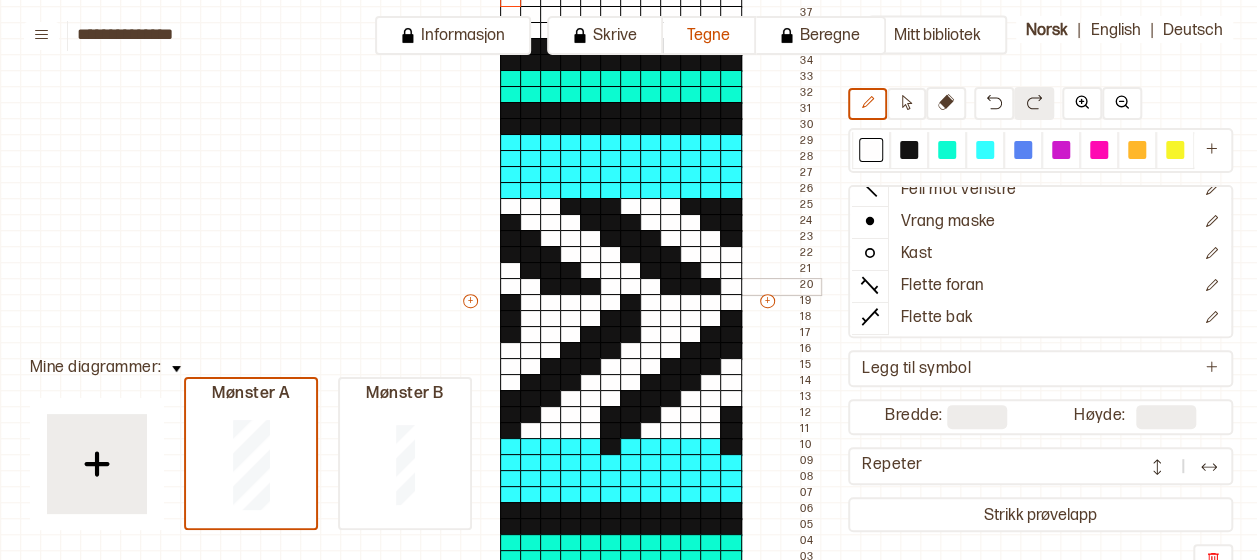 click at bounding box center [671, 287] 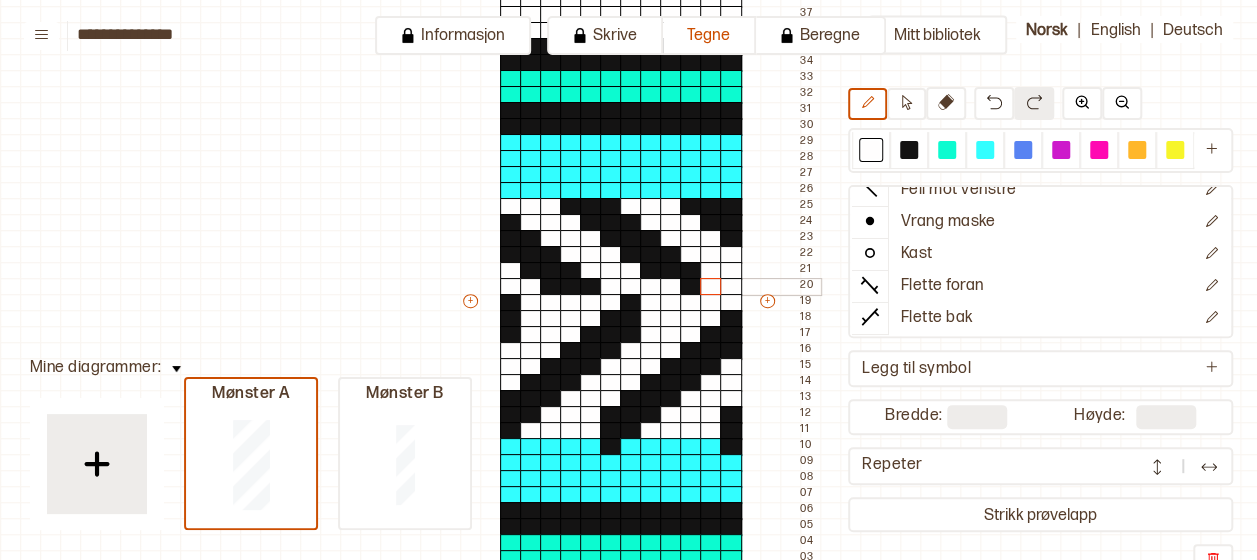 click at bounding box center [711, 287] 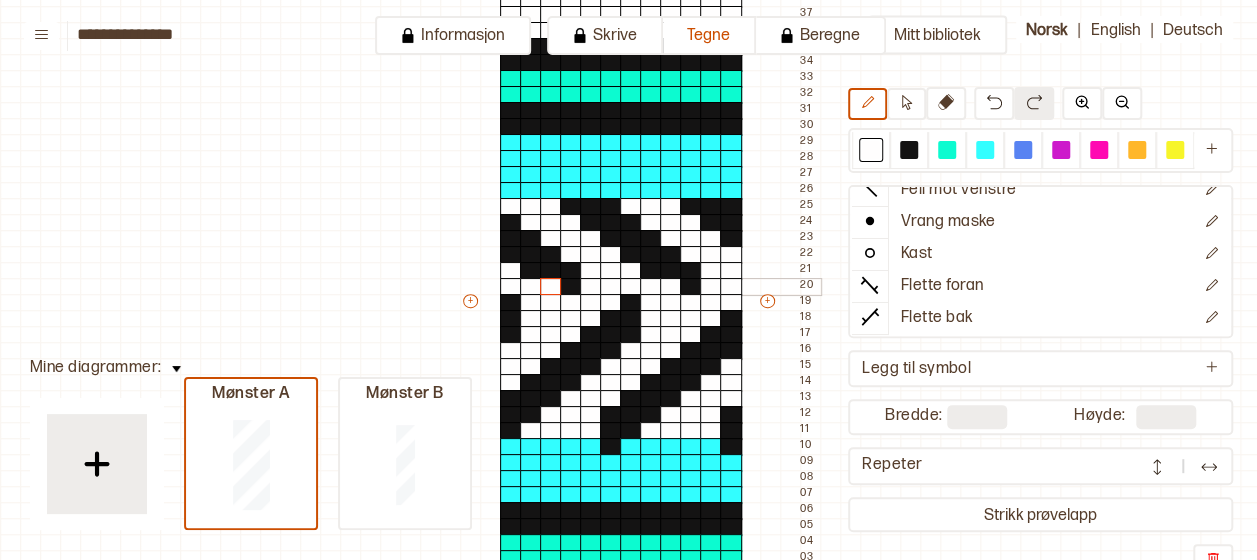 click at bounding box center (551, 287) 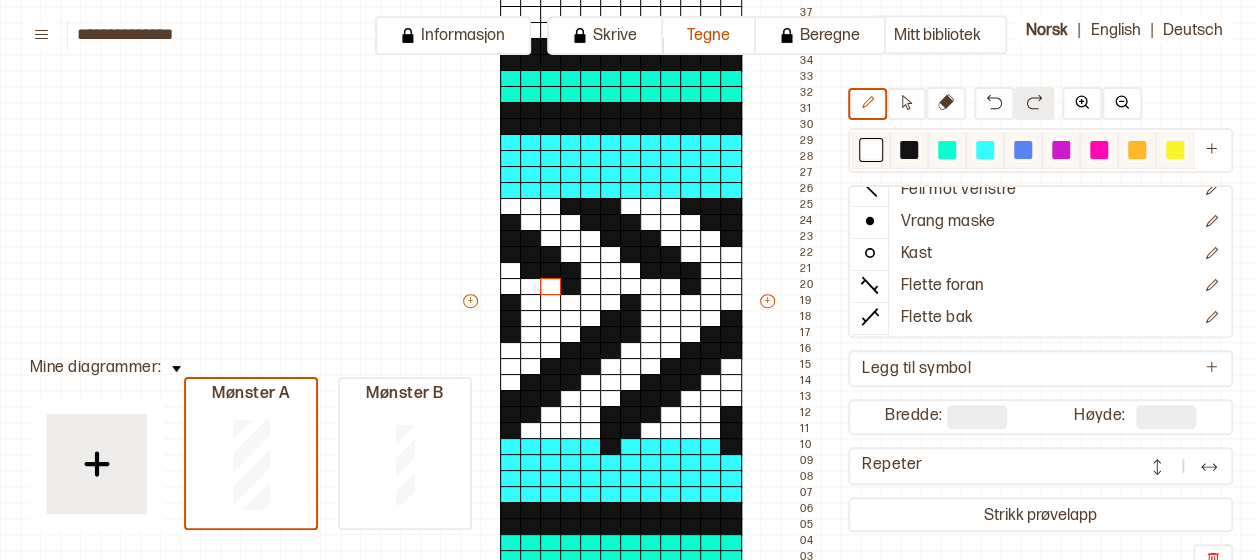 click at bounding box center (909, 150) 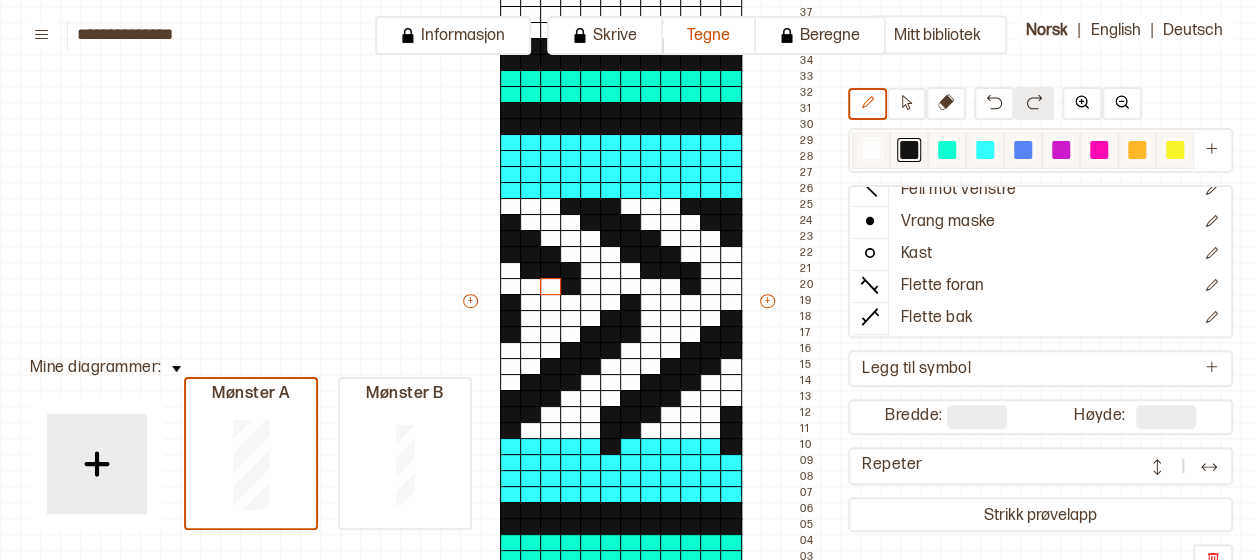 click at bounding box center [871, 150] 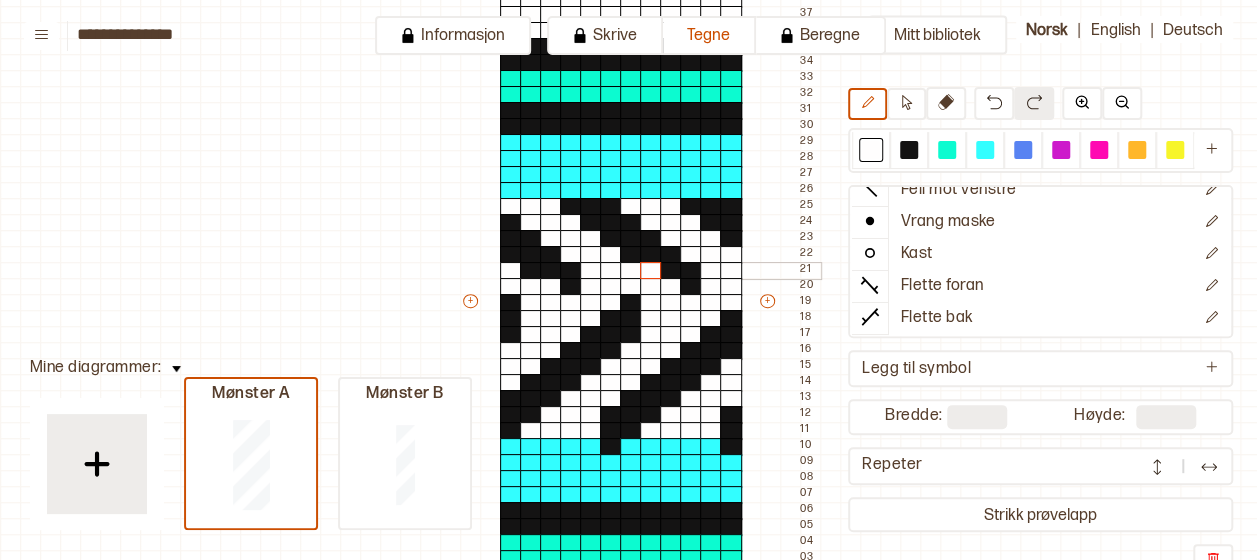 click at bounding box center (651, 271) 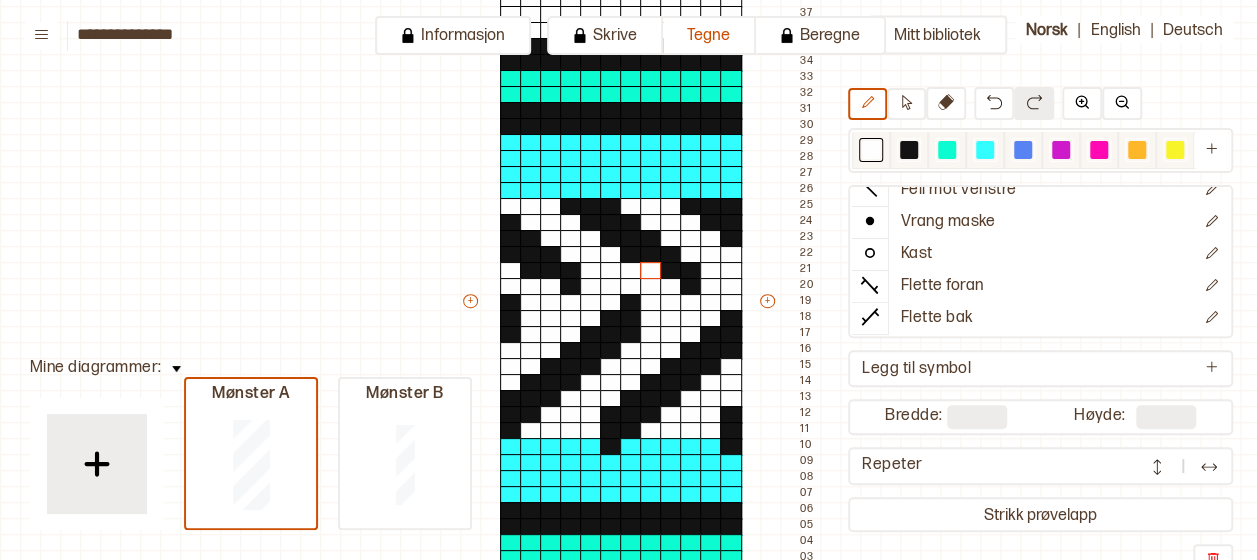click at bounding box center [909, 150] 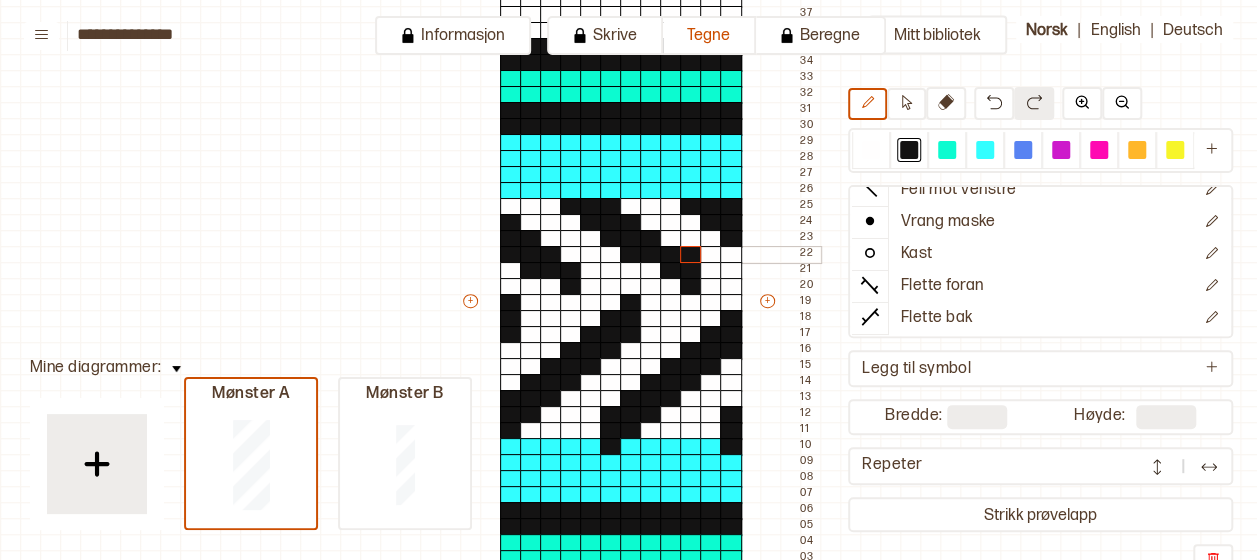 click at bounding box center (691, 255) 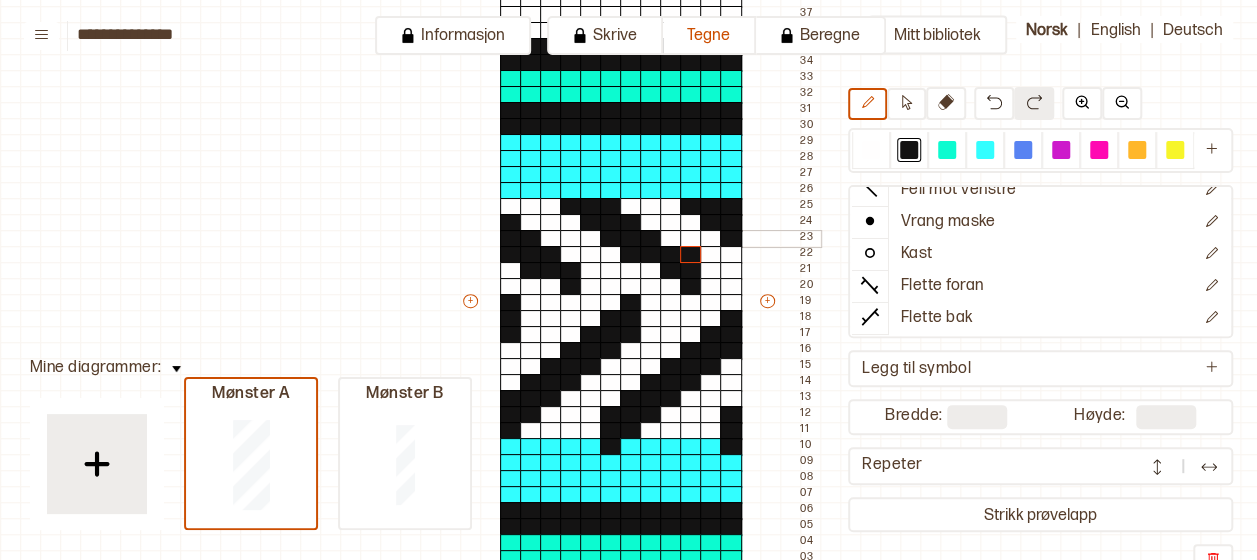 click at bounding box center (671, 239) 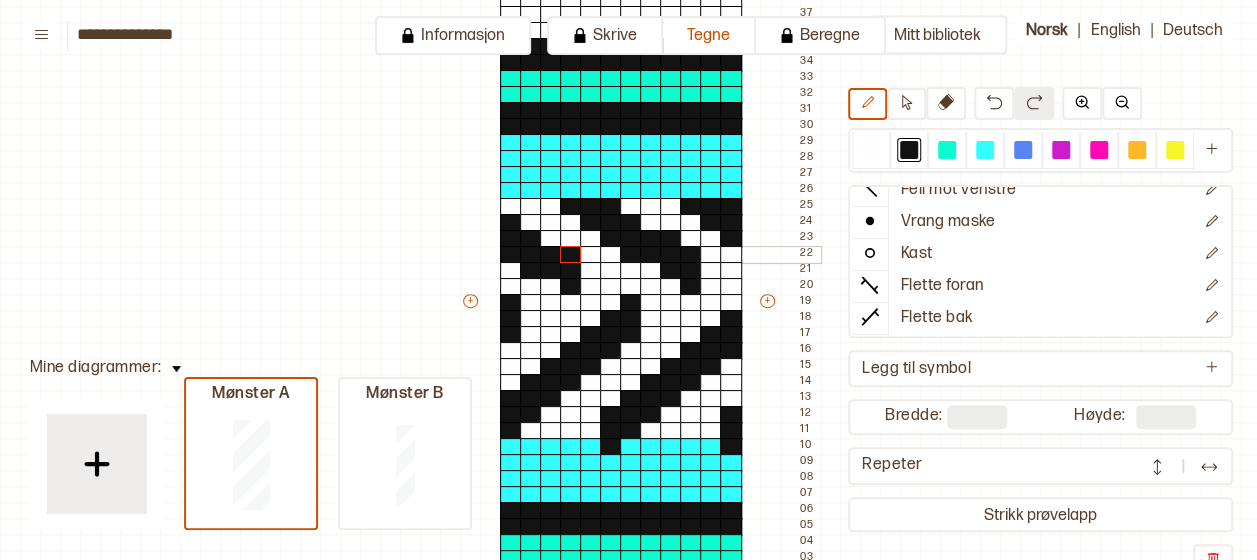click at bounding box center [571, 255] 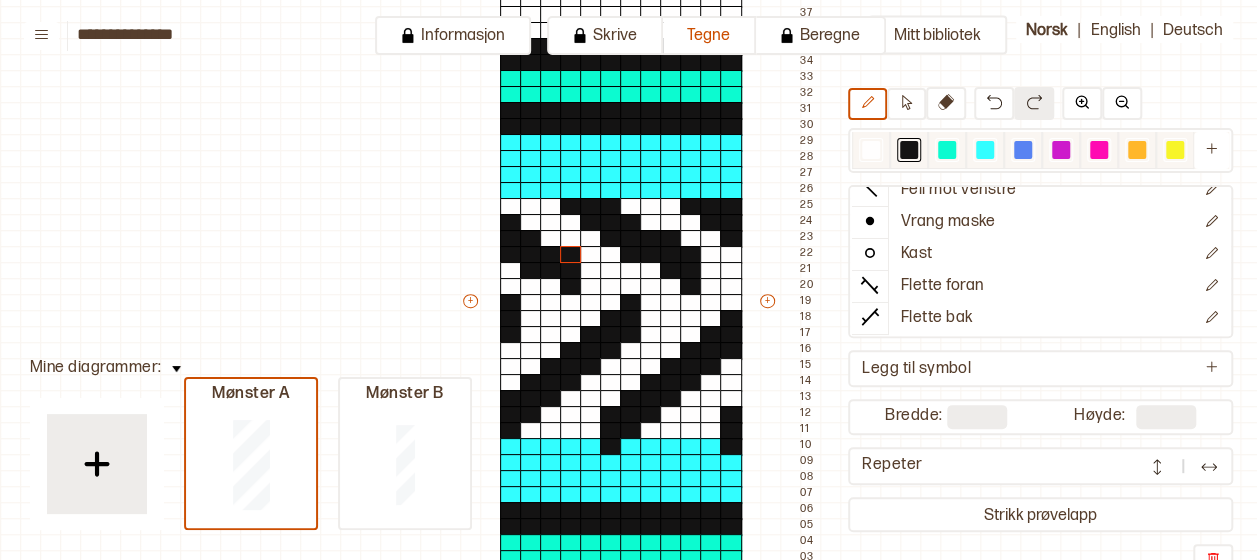 click at bounding box center (871, 150) 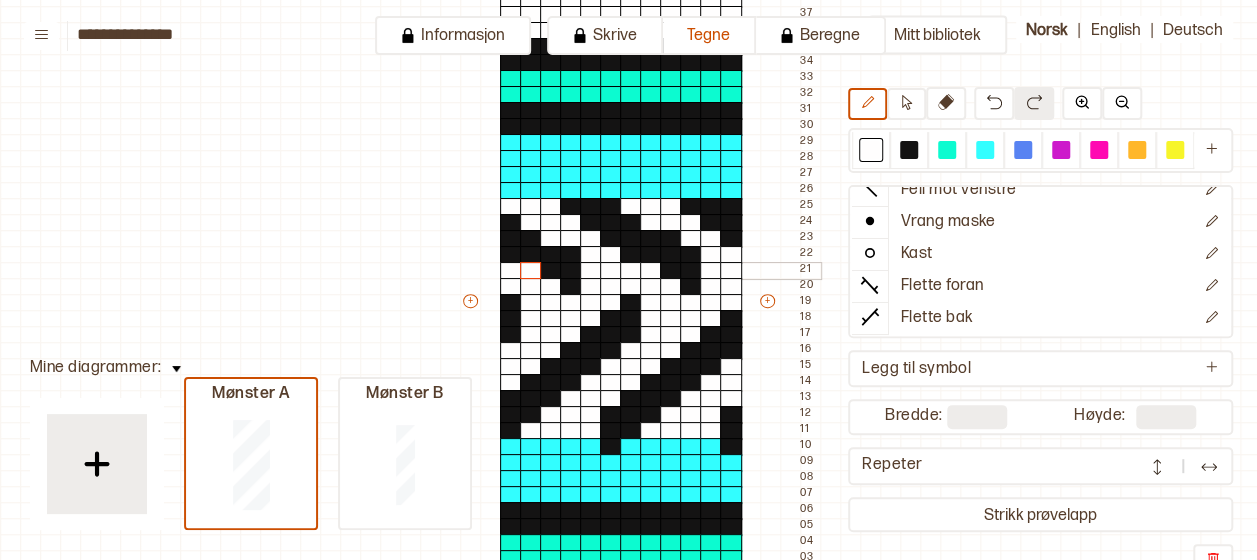 click at bounding box center (531, 271) 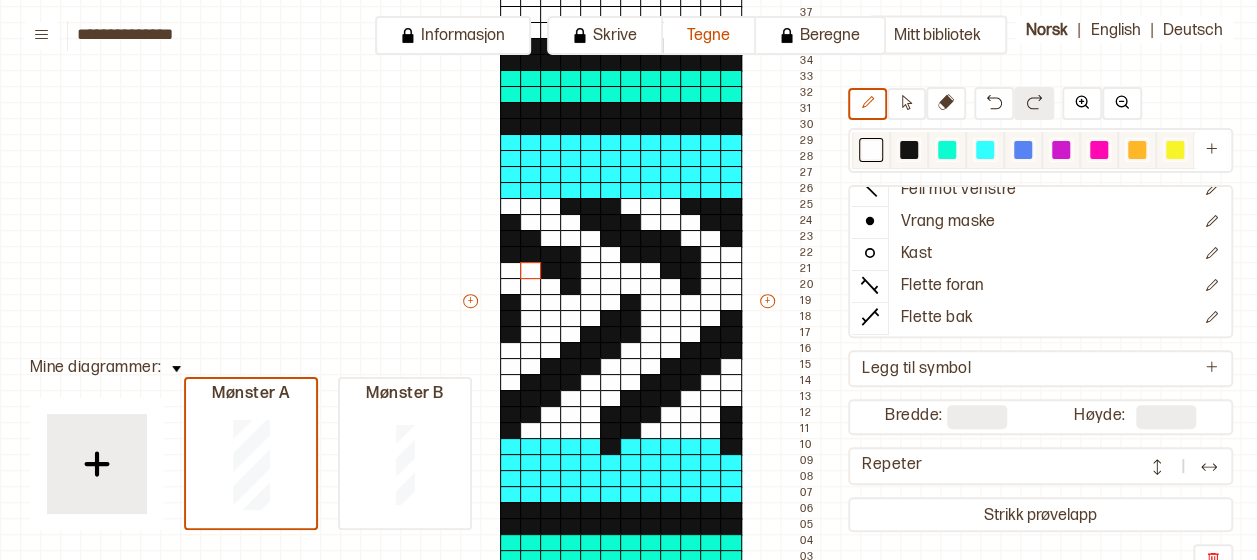click at bounding box center [909, 150] 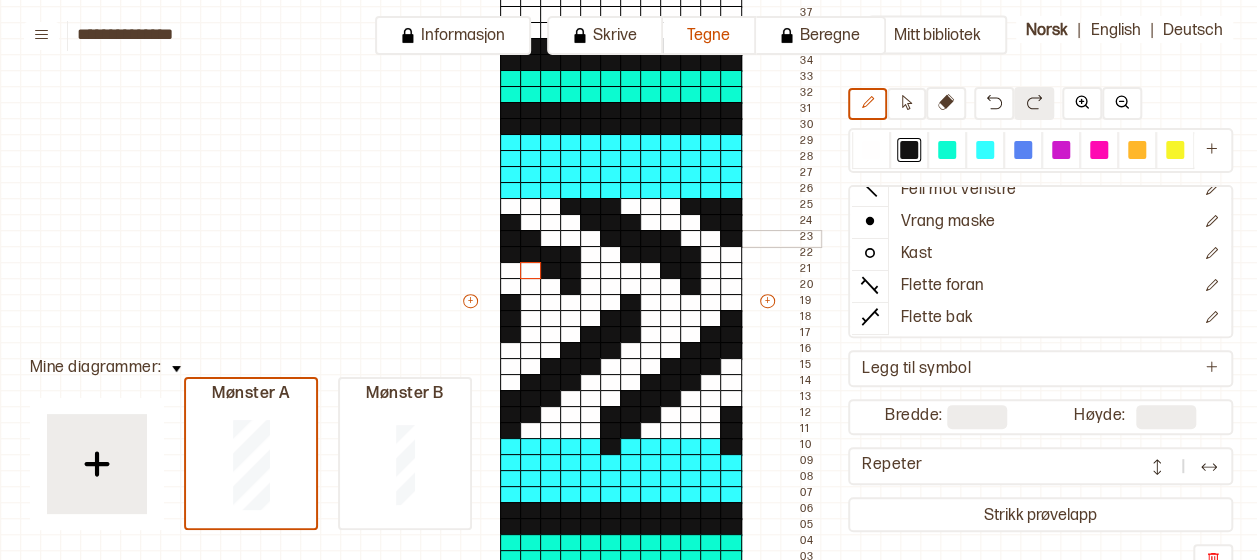 click at bounding box center [551, 239] 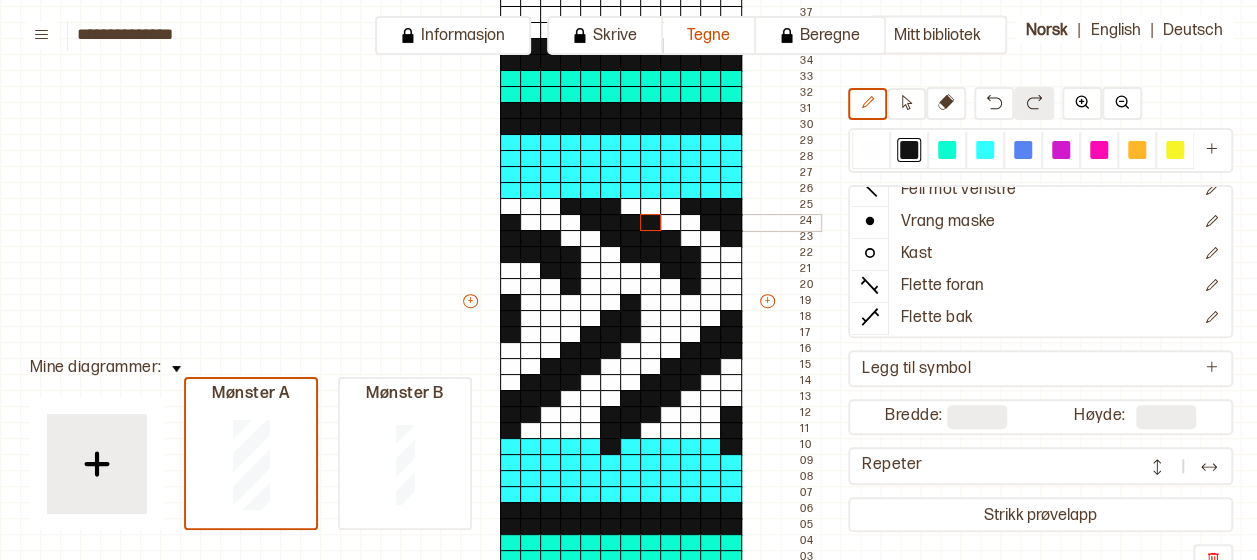 click at bounding box center [651, 223] 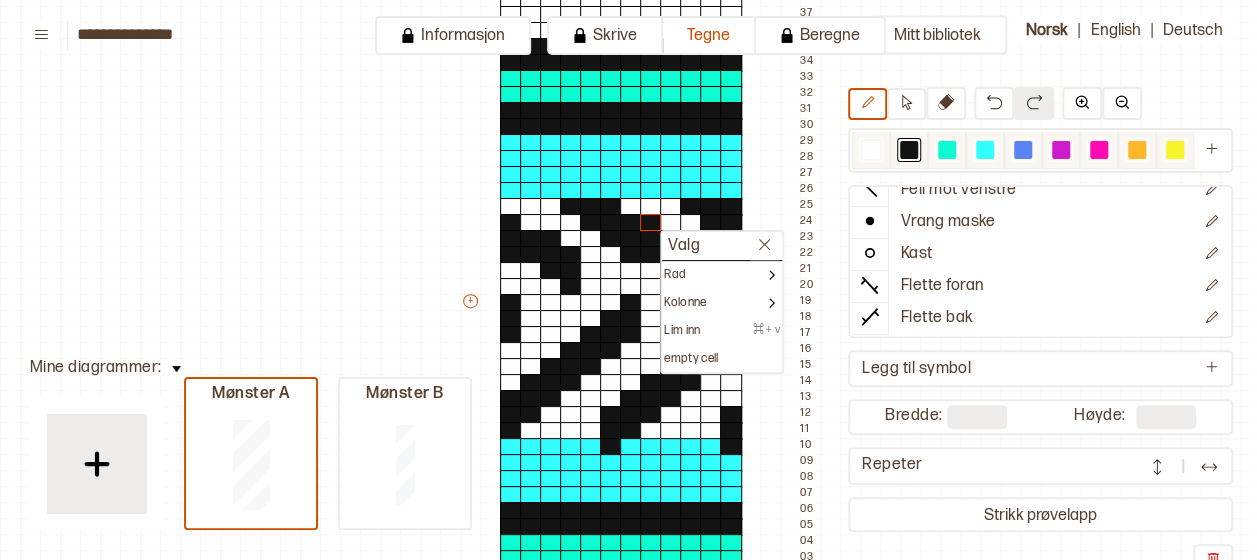 click at bounding box center (871, 150) 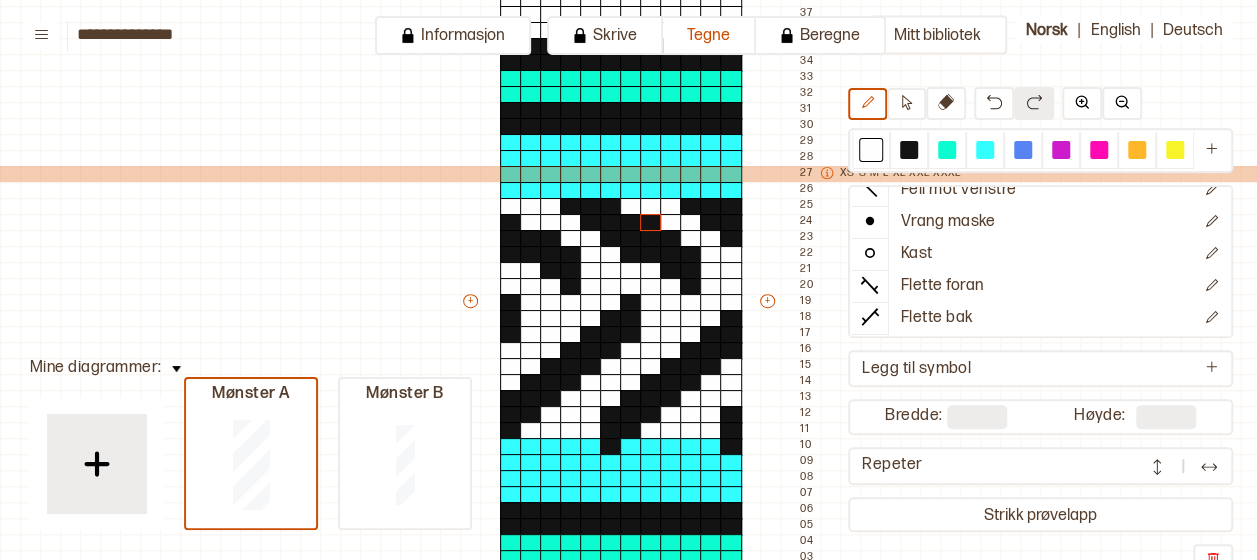 drag, startPoint x: 804, startPoint y: 176, endPoint x: 626, endPoint y: 255, distance: 194.74342 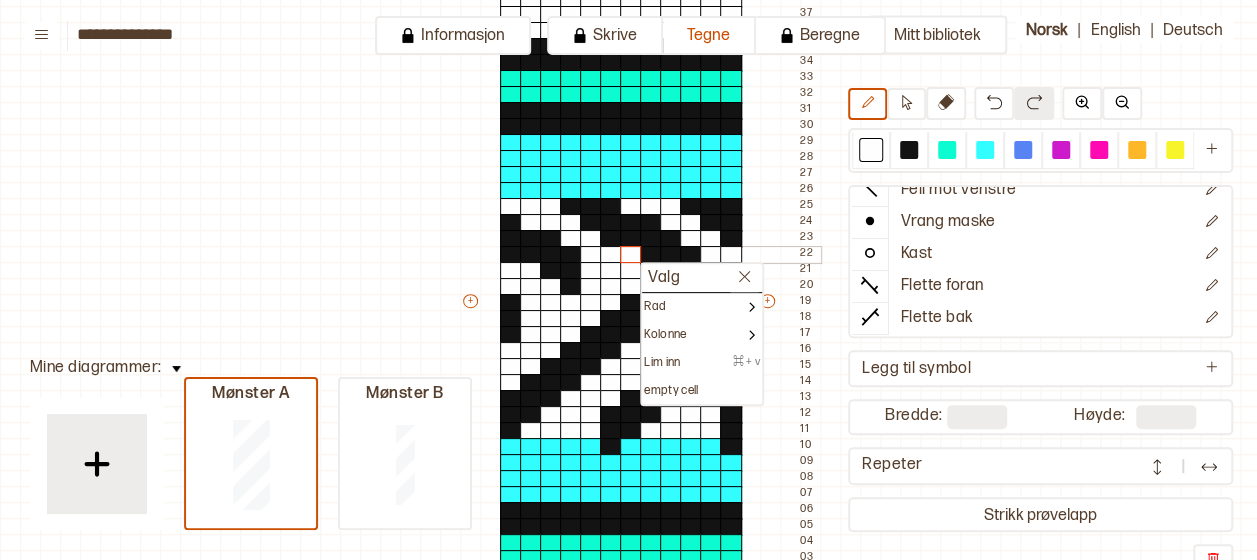click at bounding box center [511, 255] 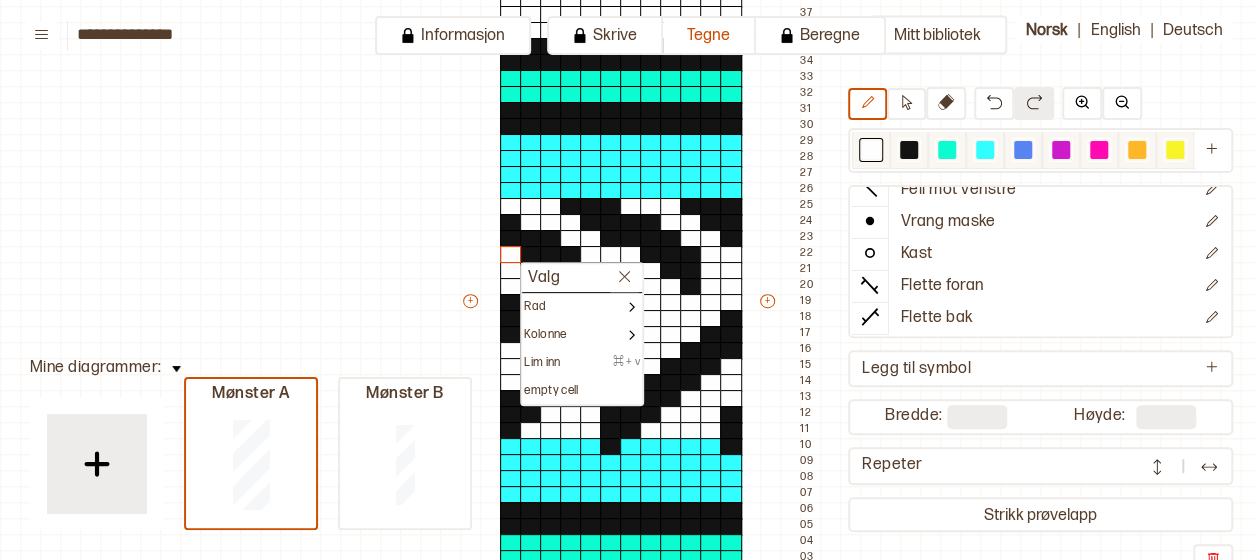 click at bounding box center (909, 150) 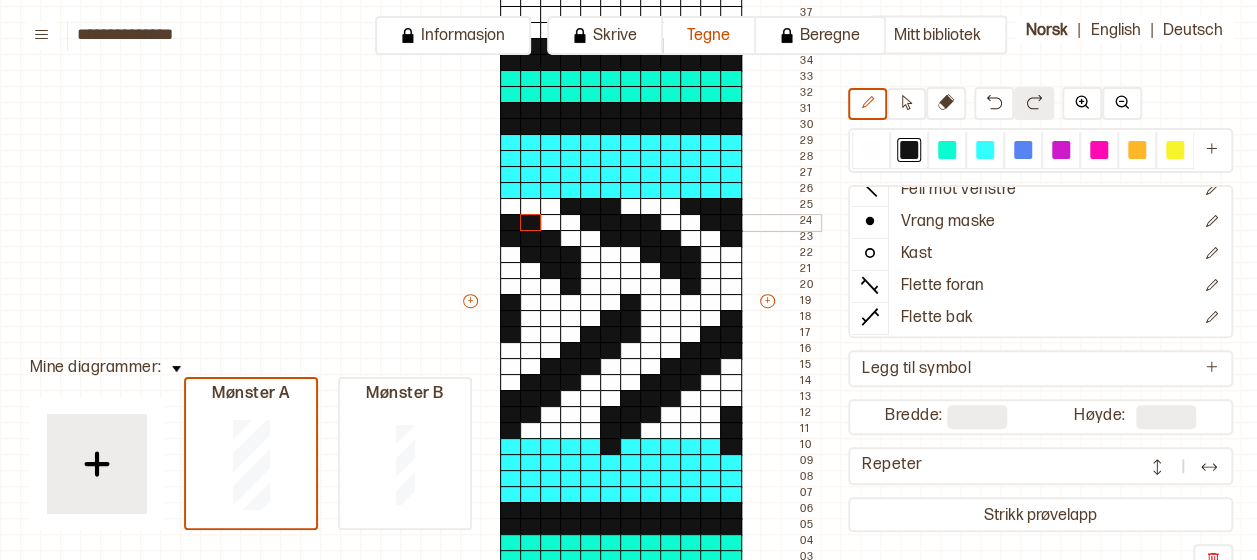 click at bounding box center (531, 223) 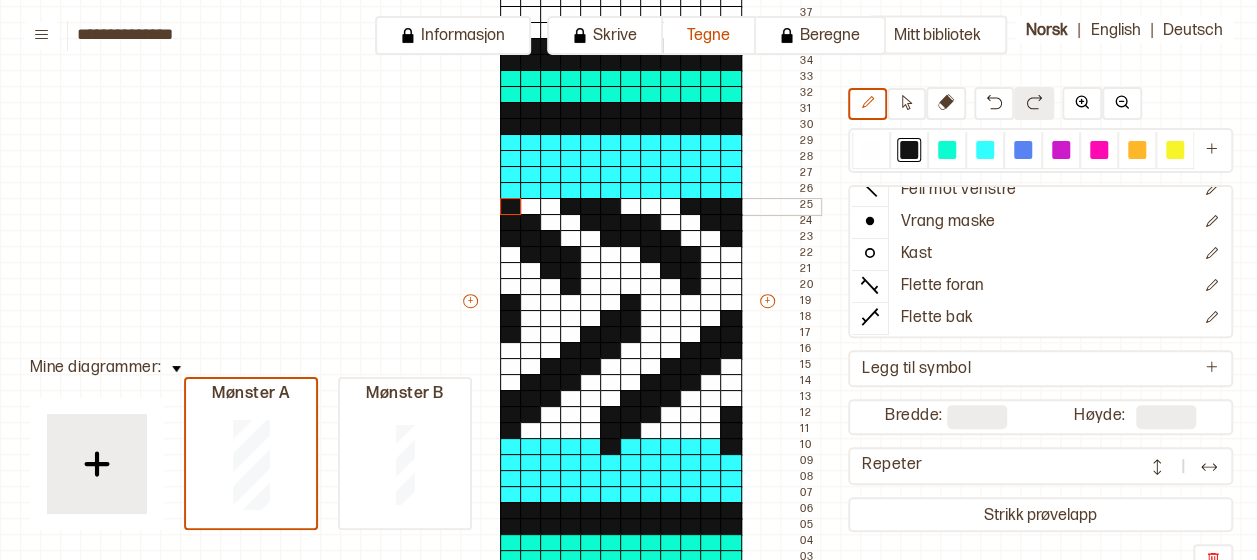 click at bounding box center [511, 207] 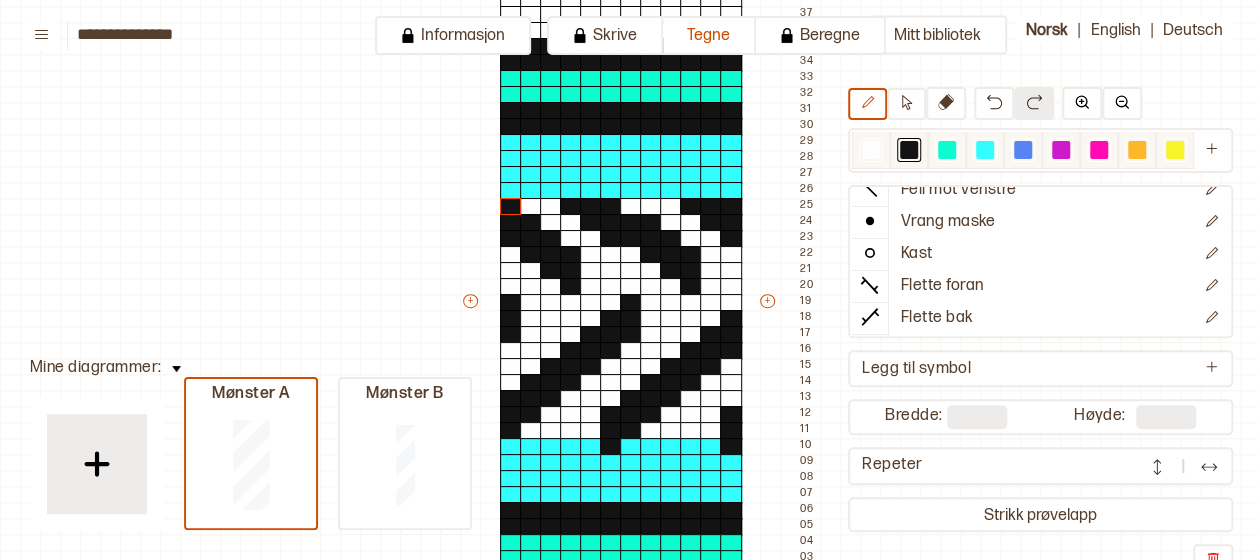click at bounding box center (871, 150) 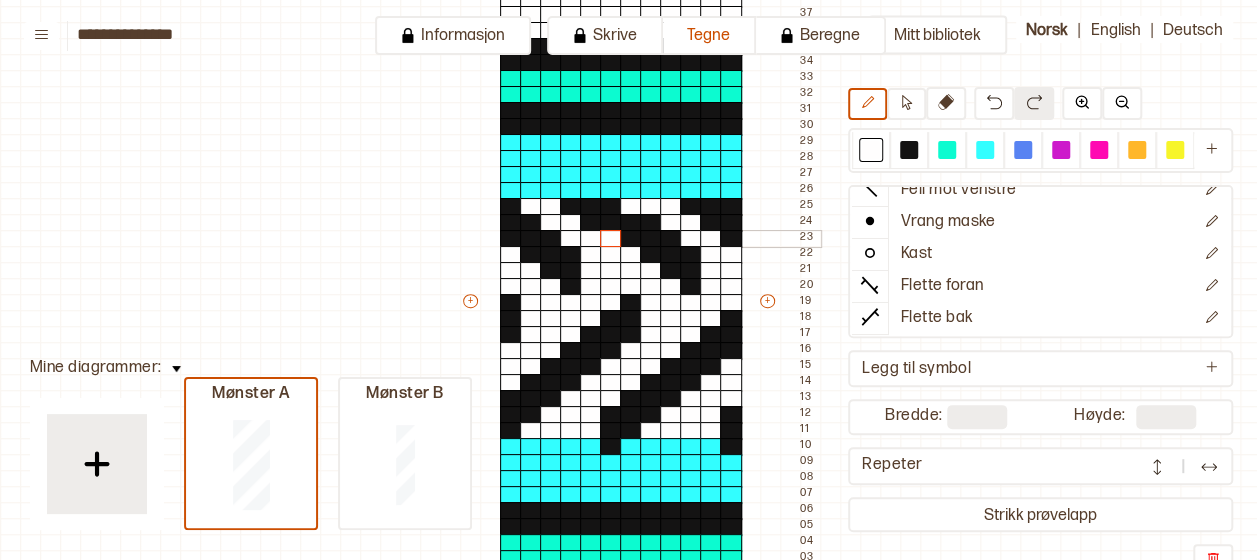 click at bounding box center [611, 239] 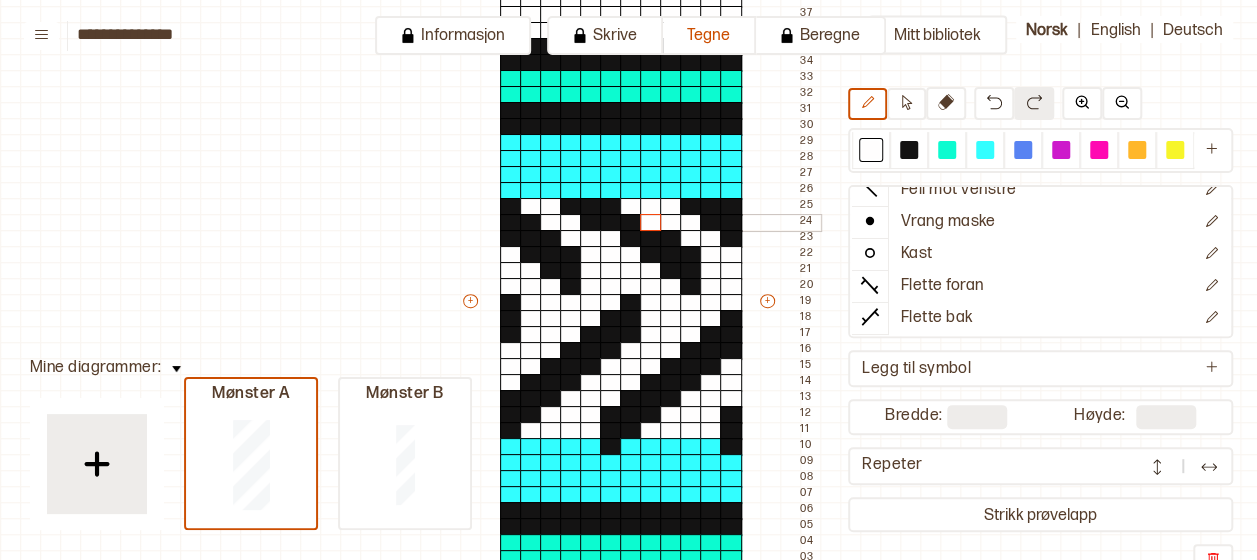 click at bounding box center [651, 223] 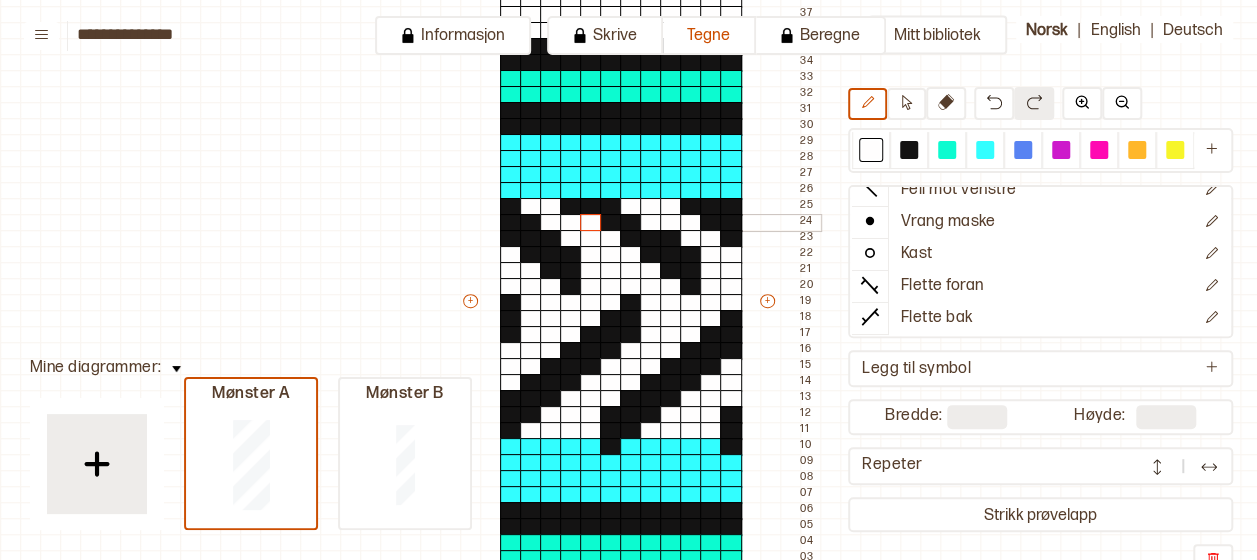 click at bounding box center (591, 223) 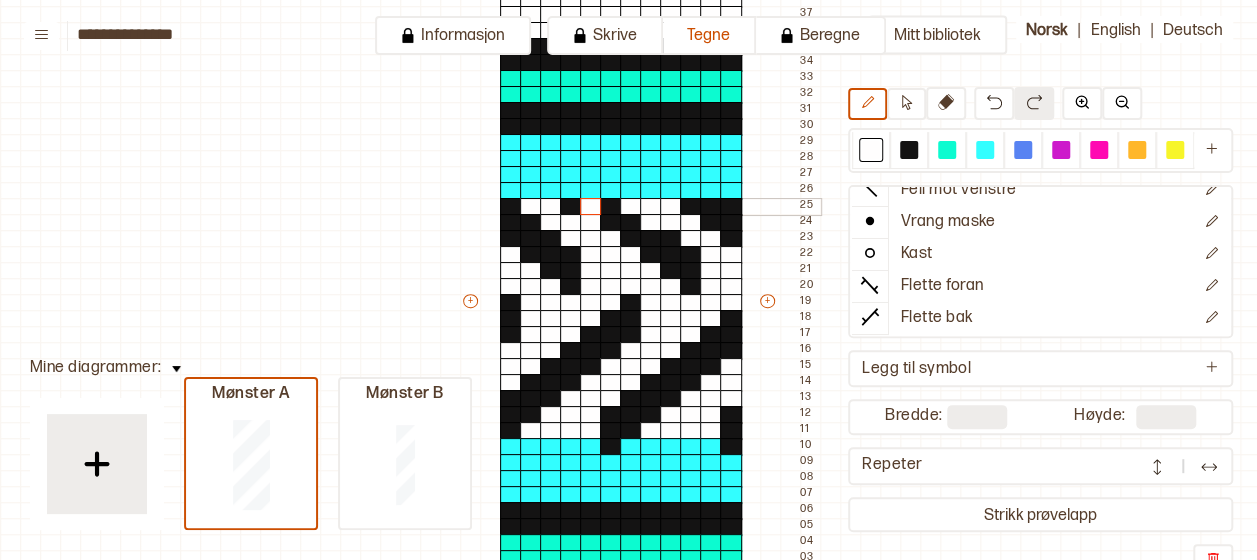 click at bounding box center (591, 207) 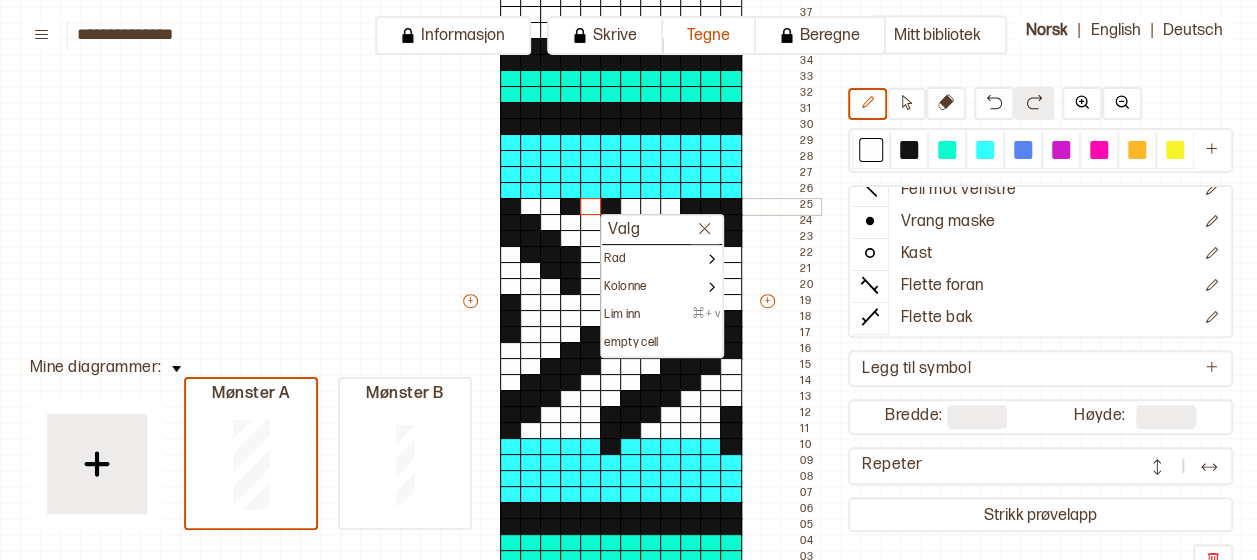 click at bounding box center [571, 207] 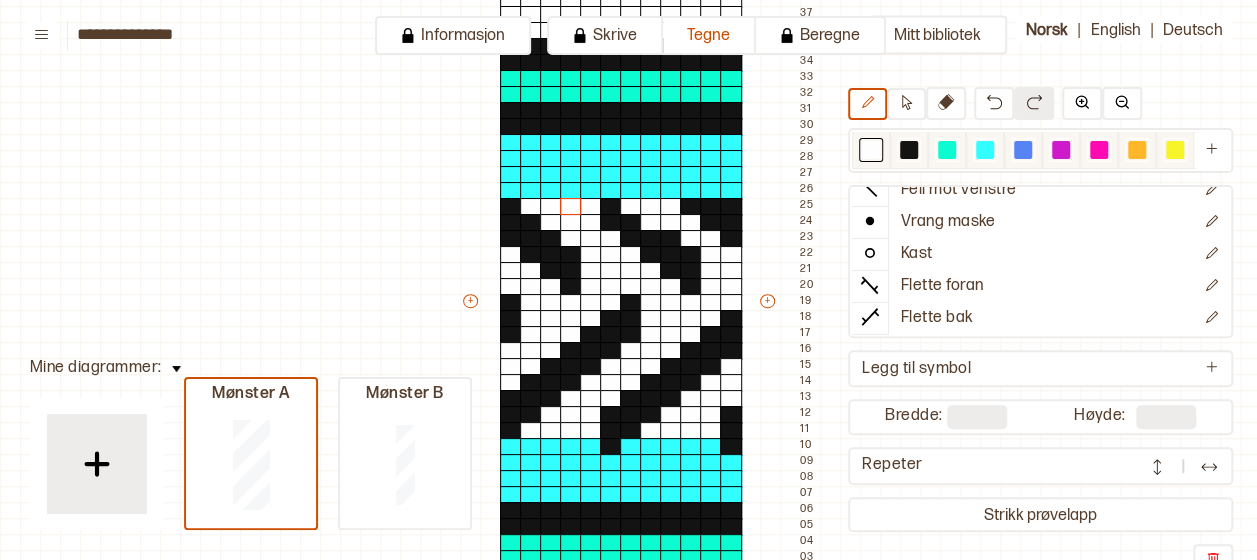 click at bounding box center [909, 150] 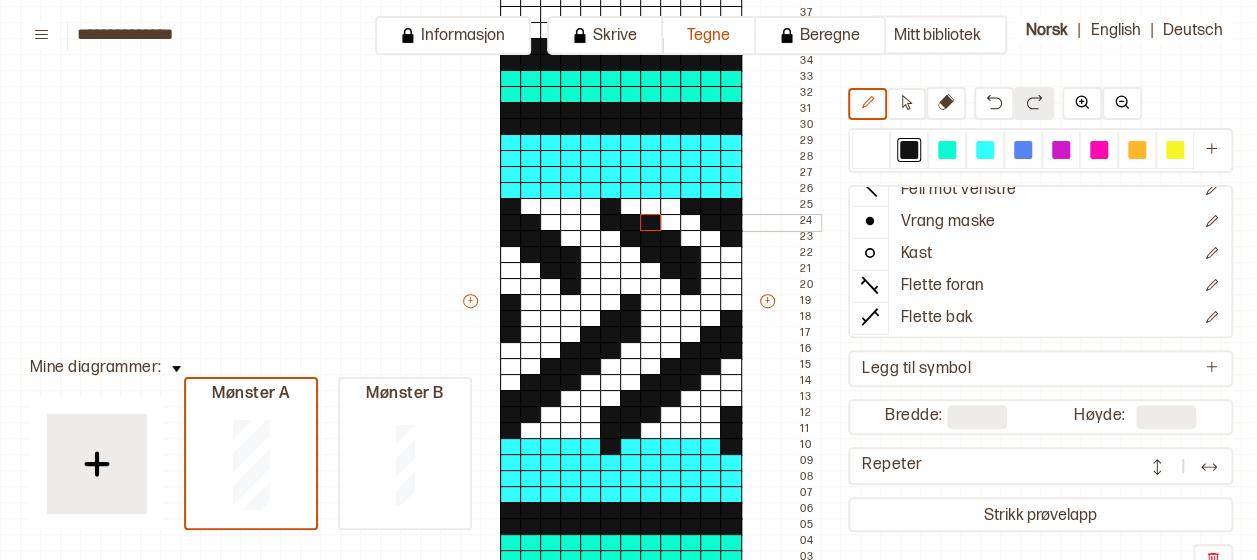 click at bounding box center [651, 223] 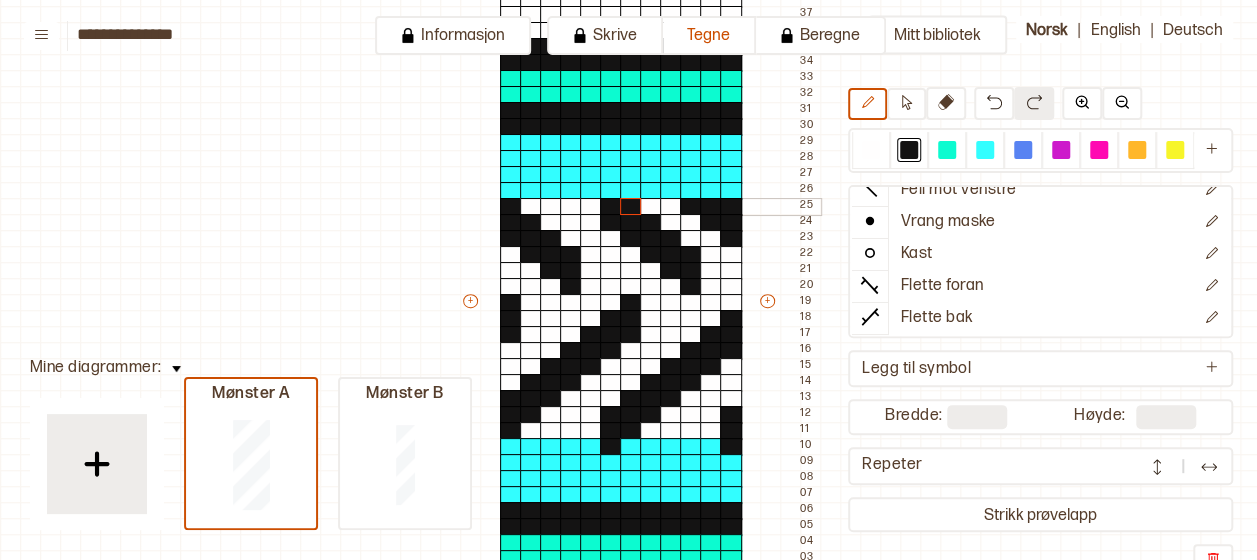click at bounding box center [631, 207] 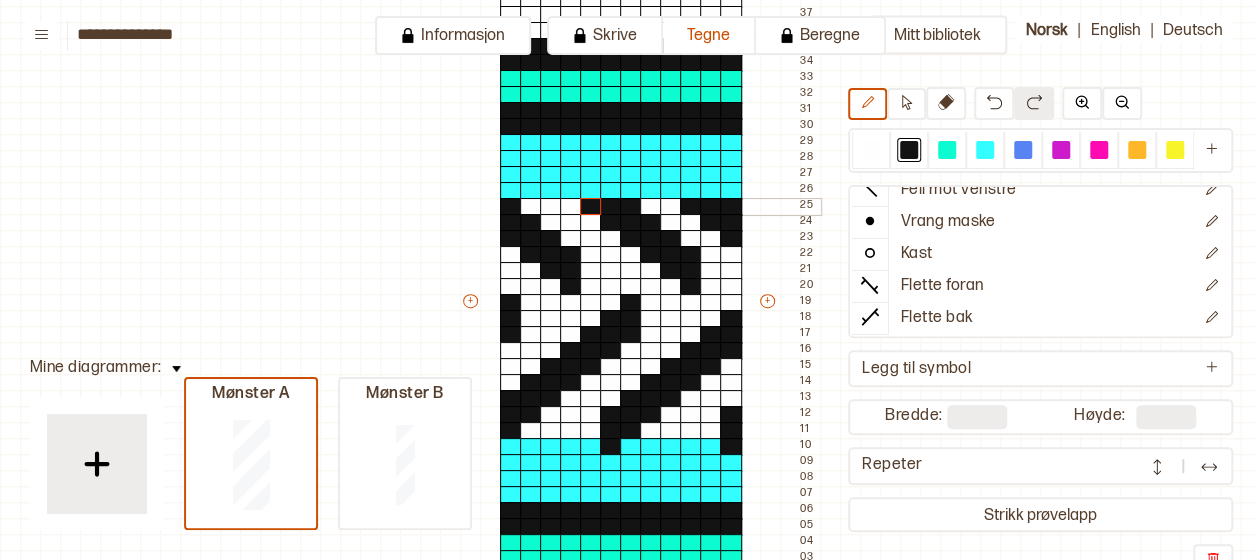 click at bounding box center (591, 207) 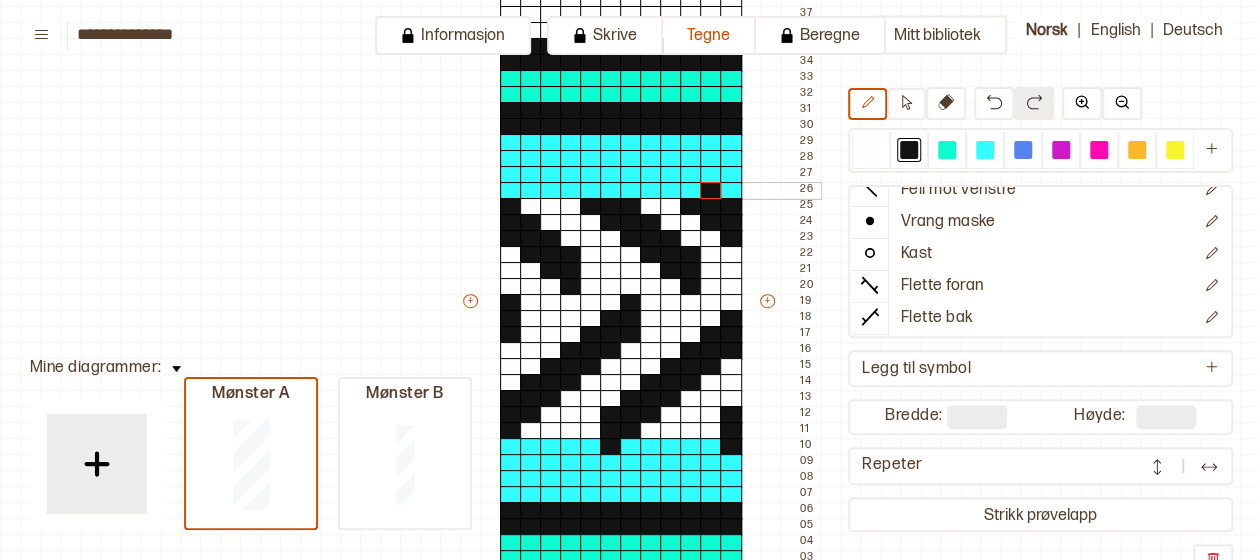 drag, startPoint x: 706, startPoint y: 185, endPoint x: 690, endPoint y: 186, distance: 16.03122 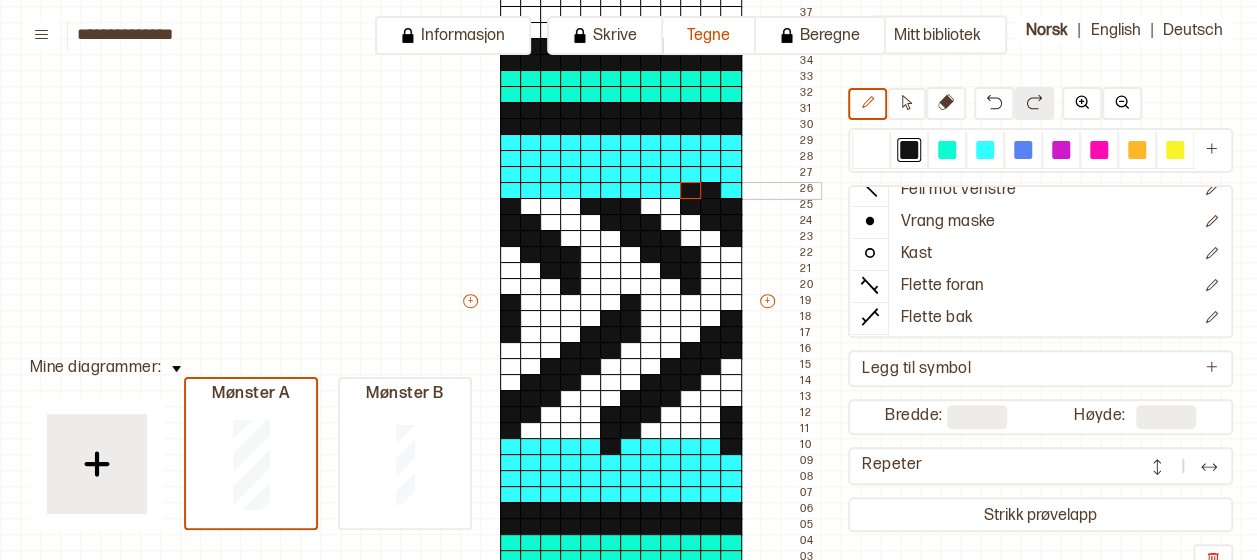 click at bounding box center (691, 191) 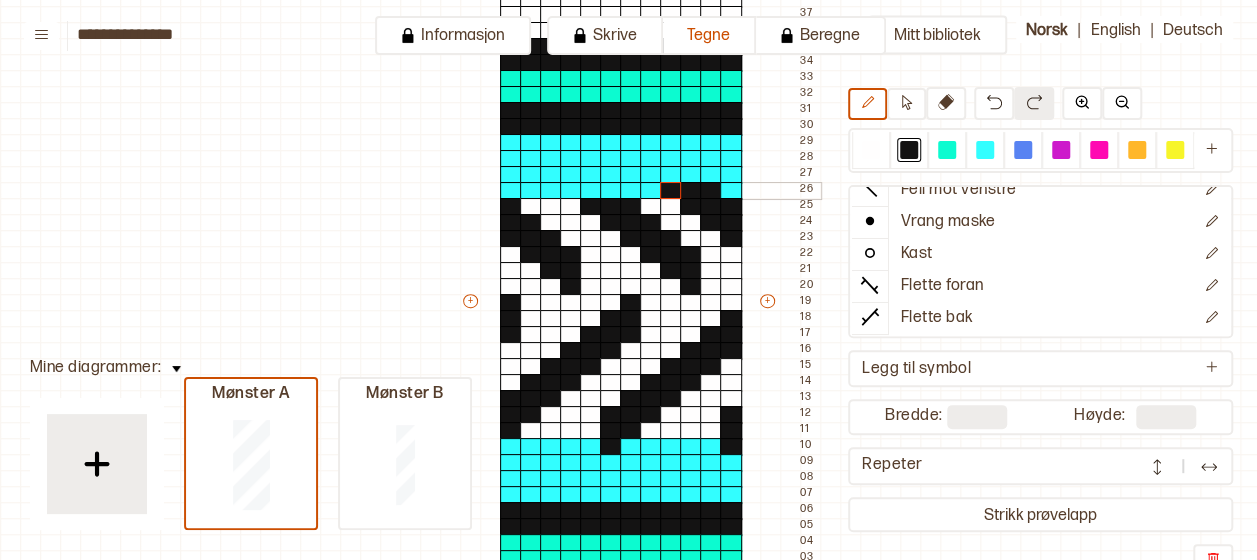 click at bounding box center (671, 191) 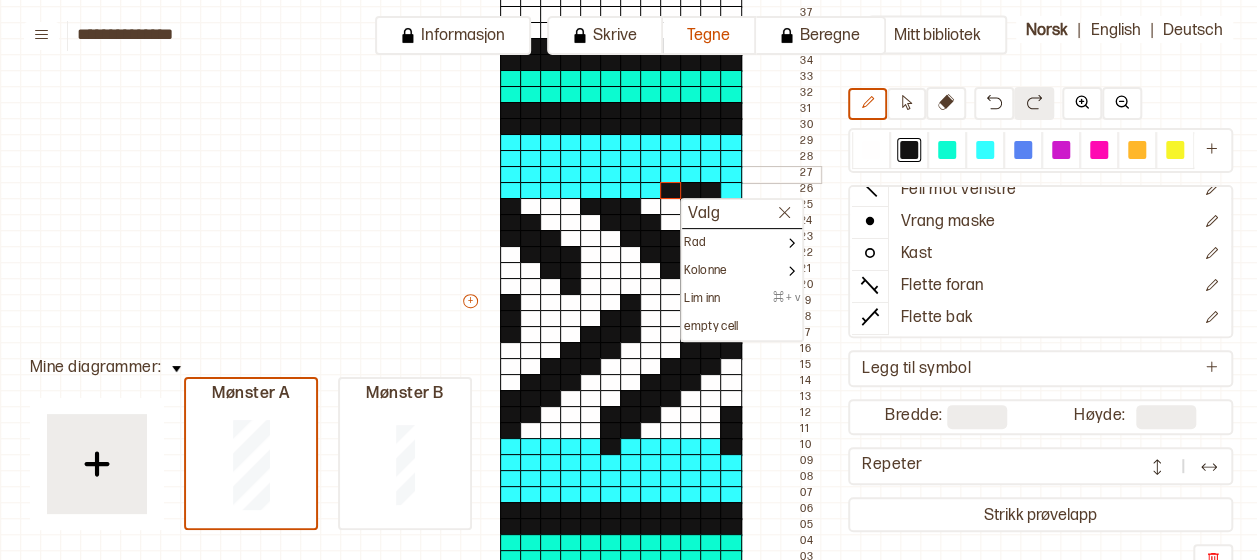 click at bounding box center [611, 175] 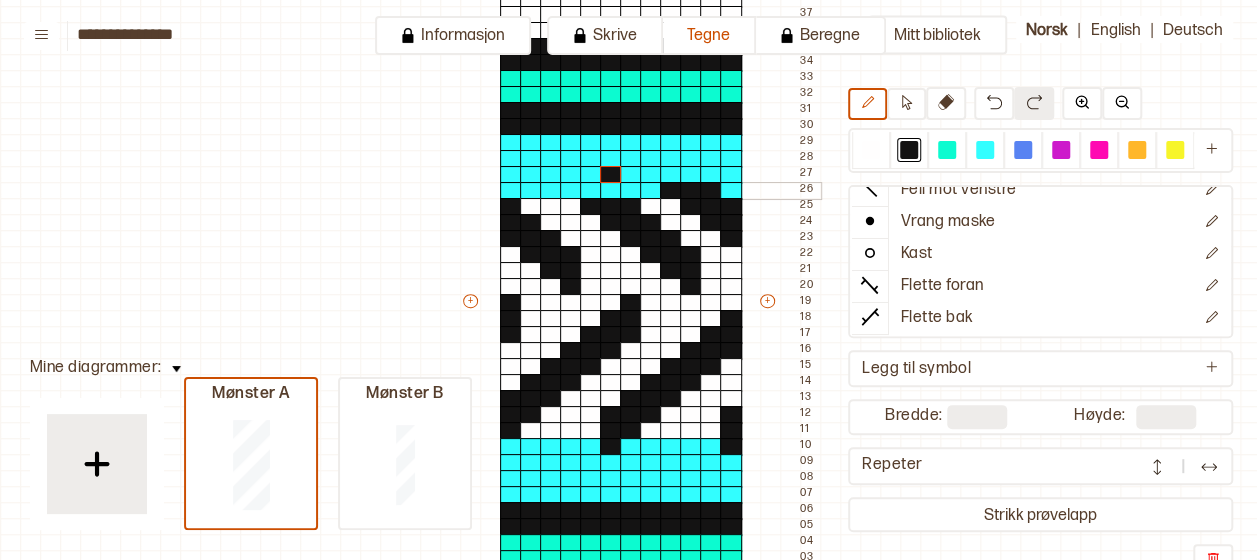 click at bounding box center (611, 191) 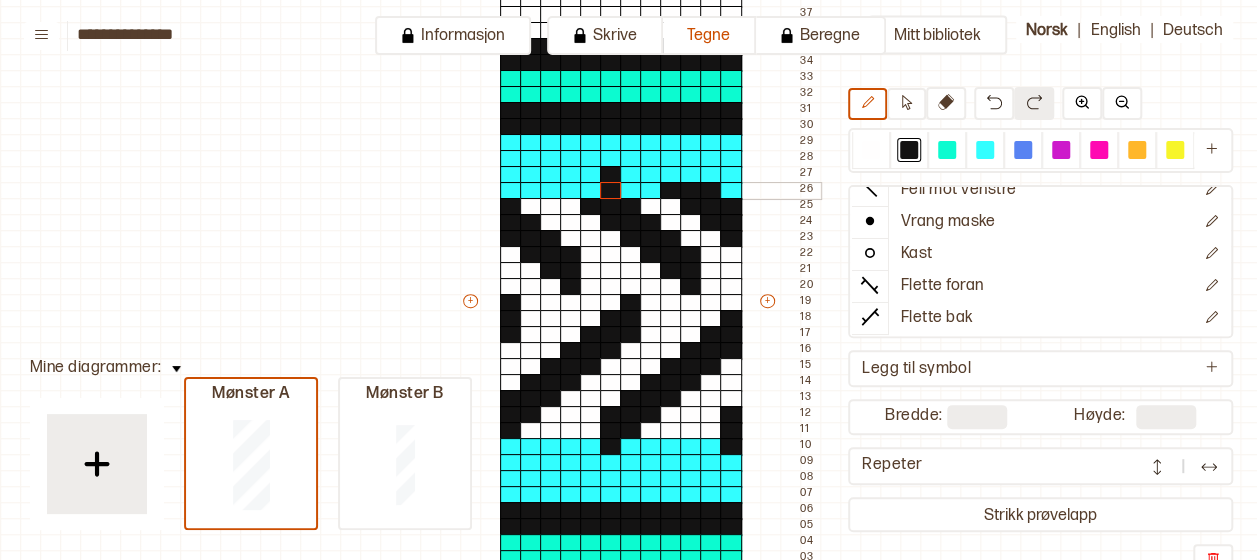 click at bounding box center [571, 191] 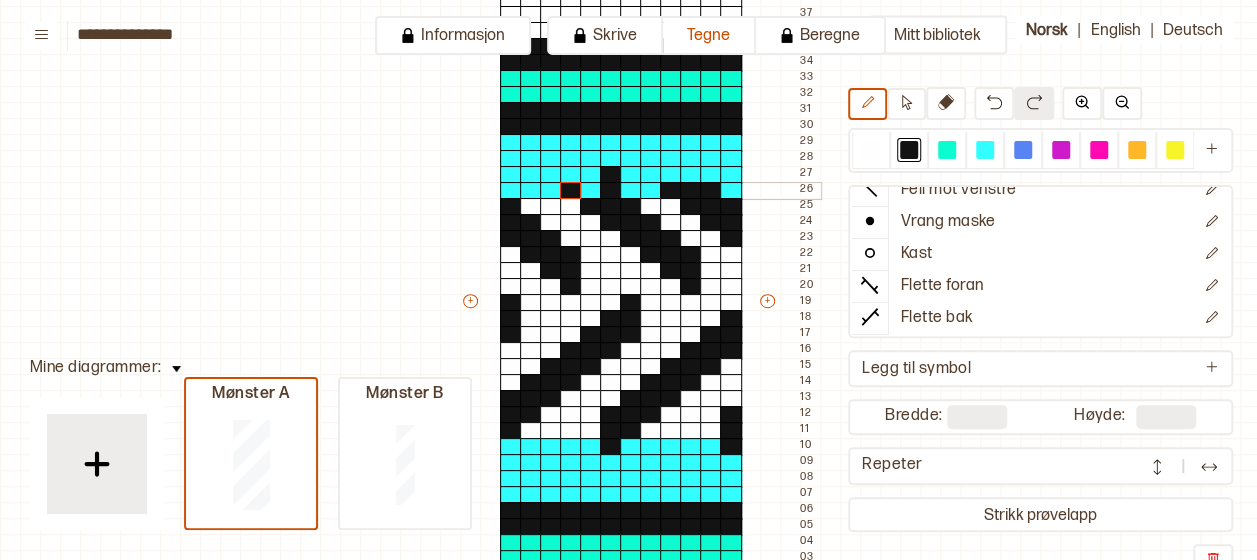 click at bounding box center [591, 191] 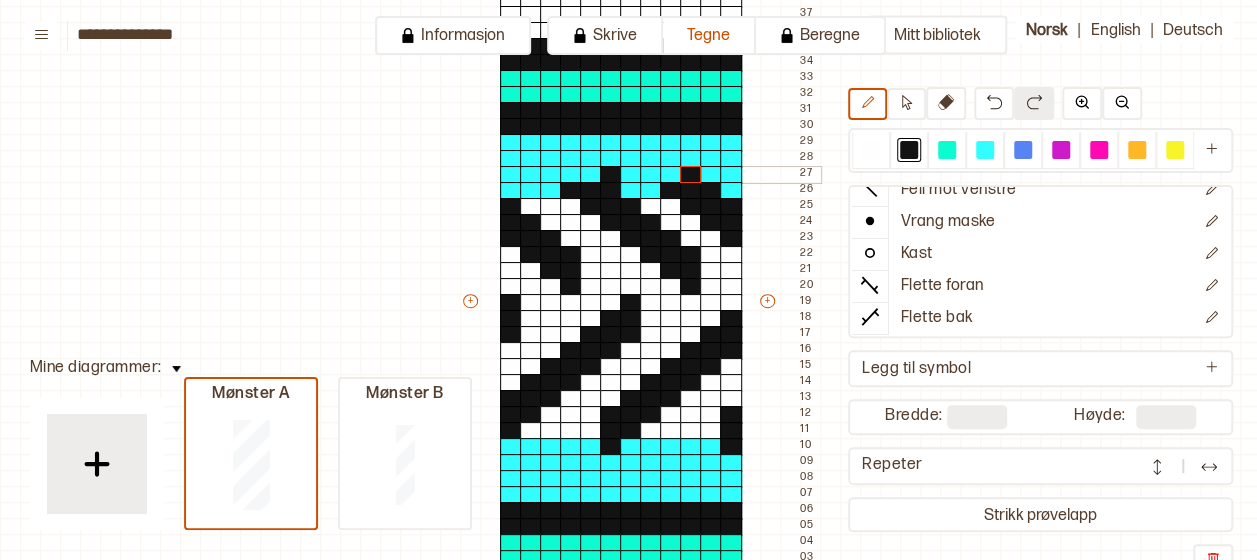 click at bounding box center (691, 175) 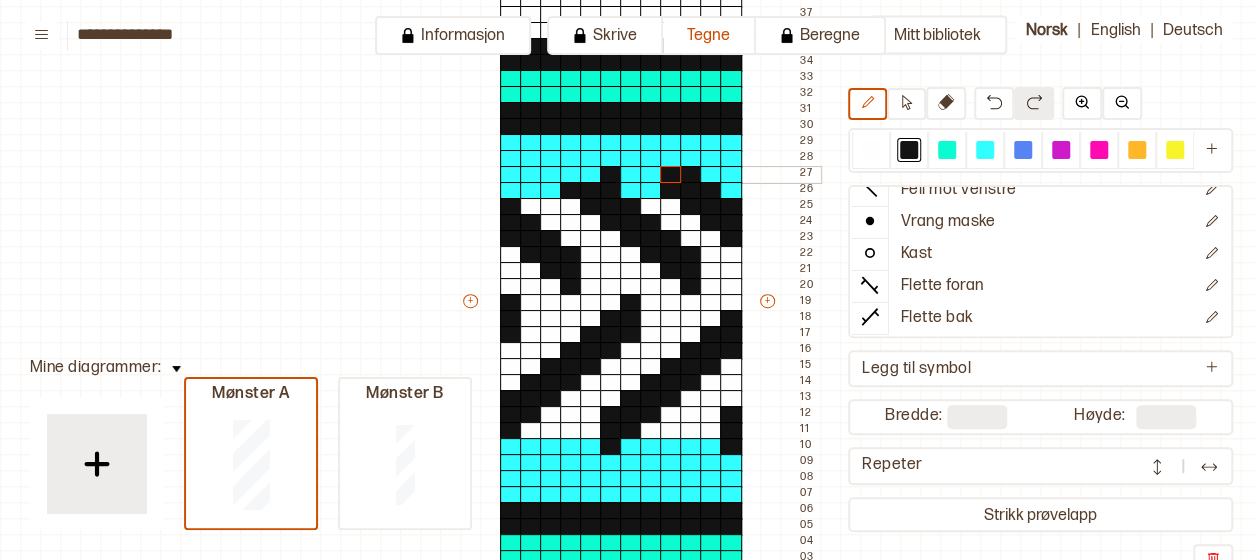 click at bounding box center [671, 175] 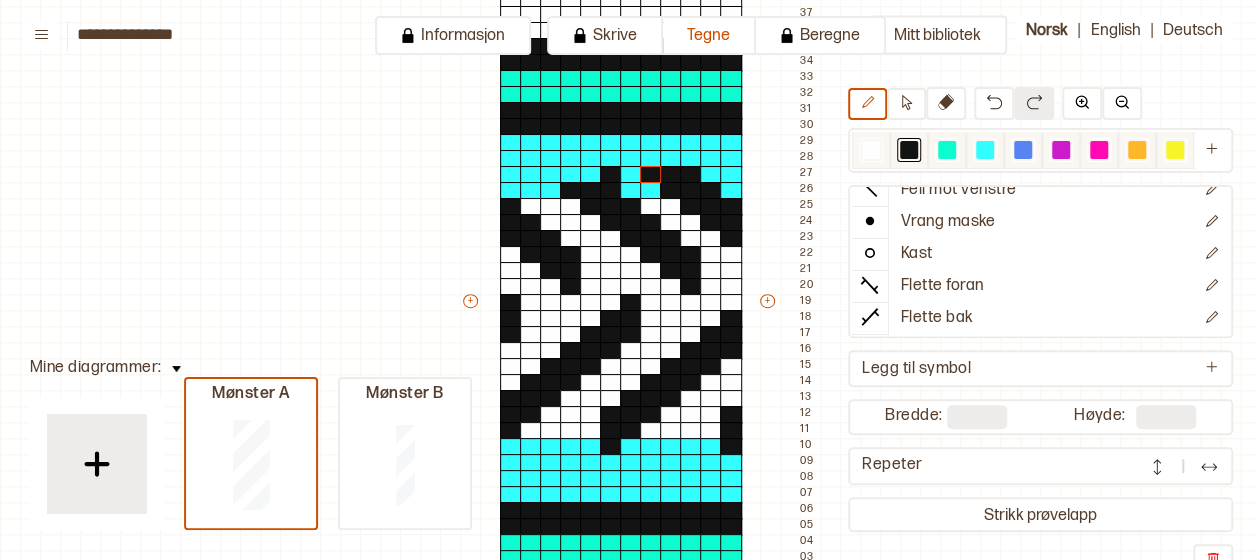 click at bounding box center (871, 150) 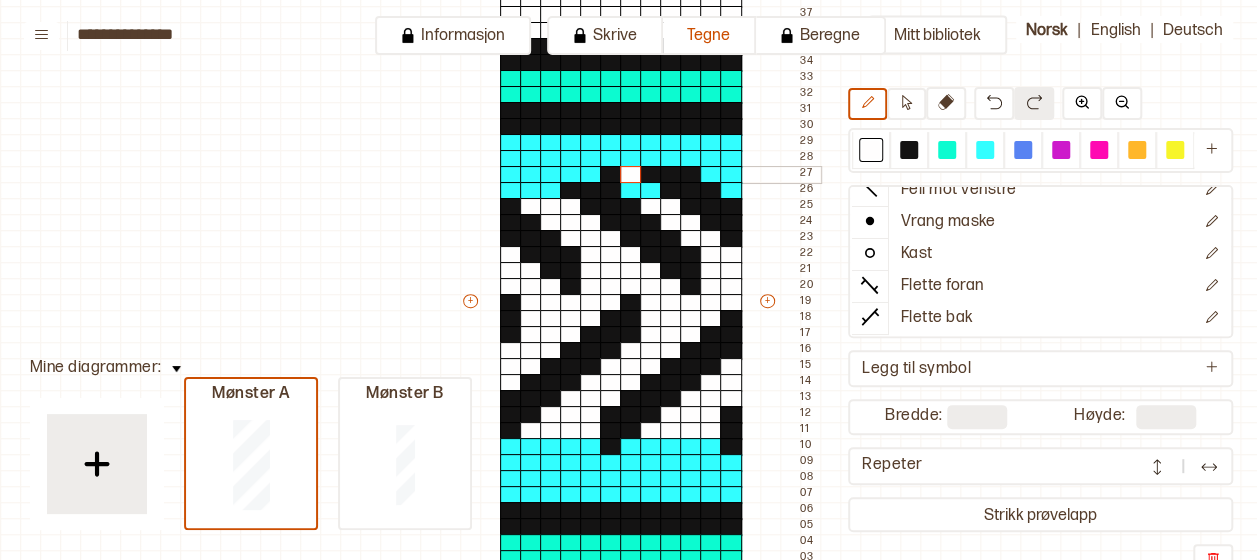 click at bounding box center (631, 175) 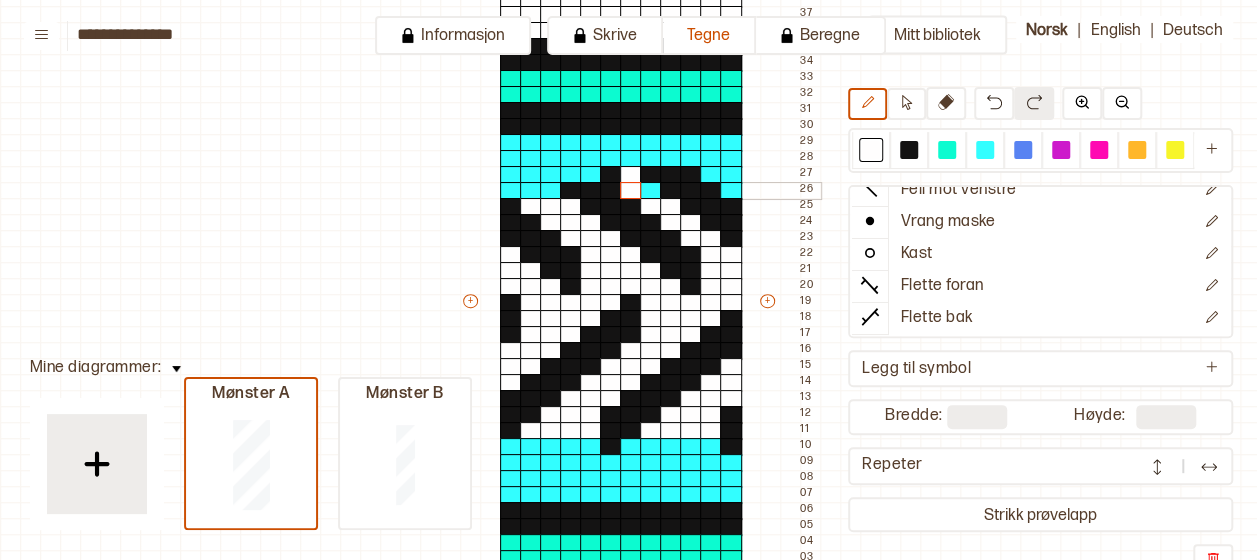 click at bounding box center (631, 191) 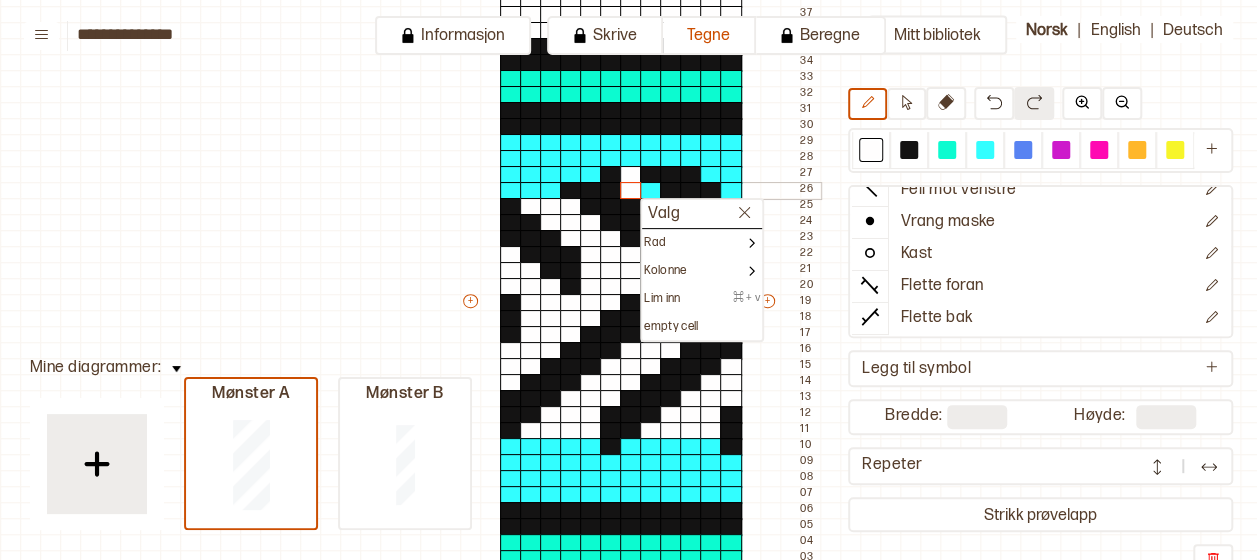 click at bounding box center (651, 191) 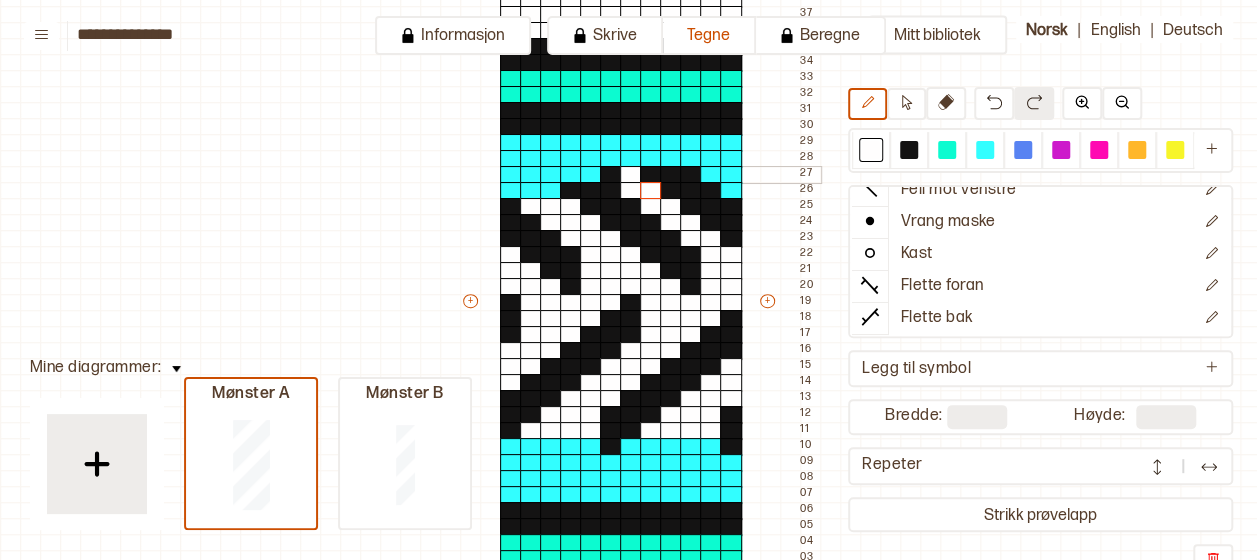 drag, startPoint x: 708, startPoint y: 168, endPoint x: 719, endPoint y: 166, distance: 11.18034 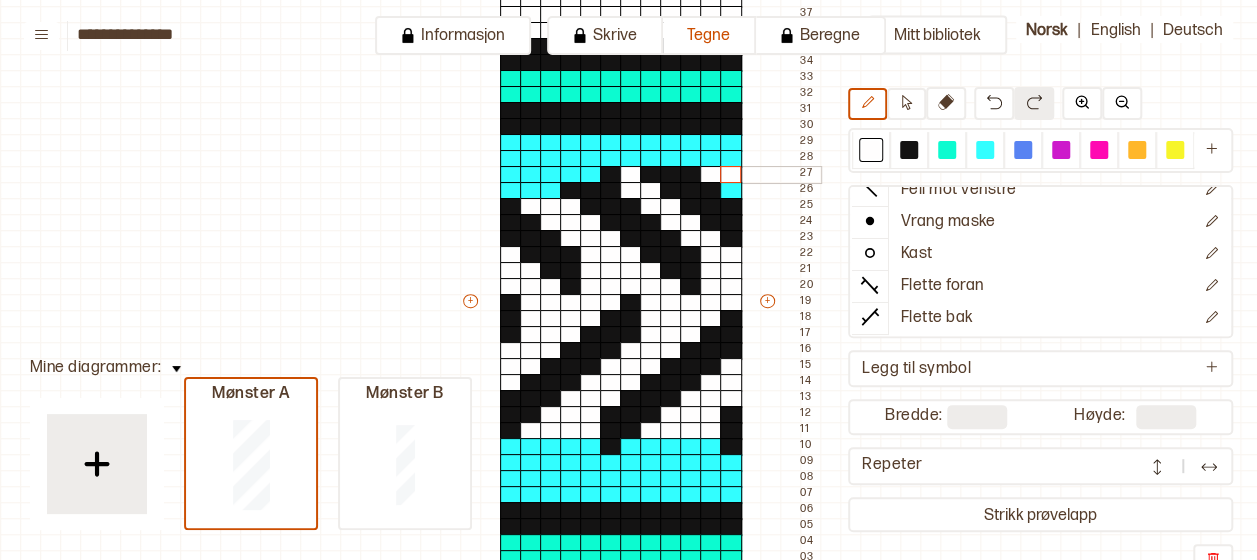 click at bounding box center (731, 175) 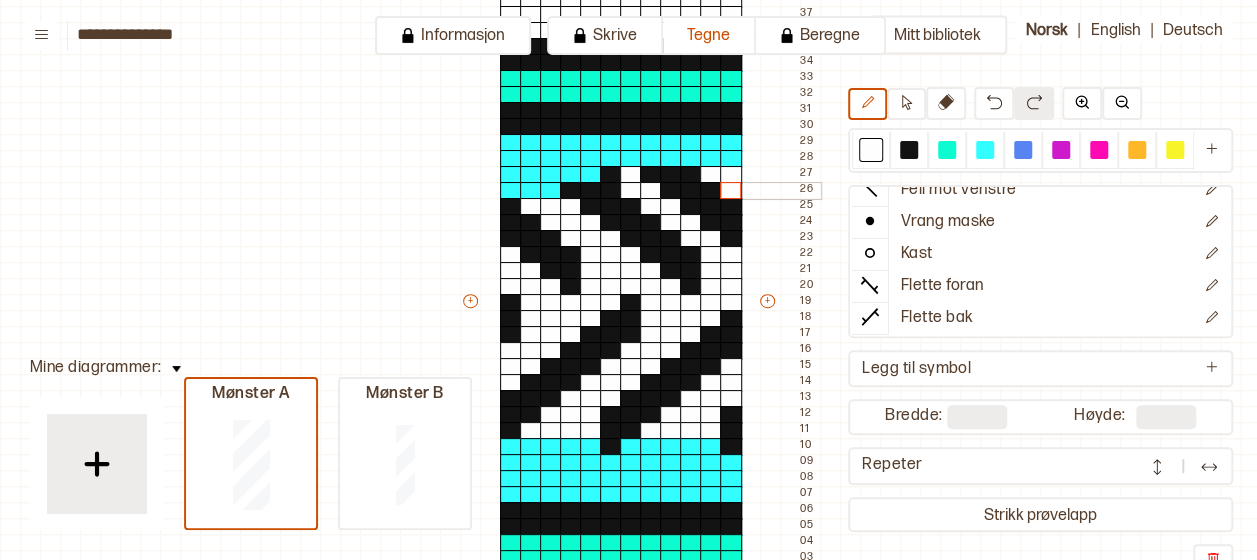 click at bounding box center [731, 191] 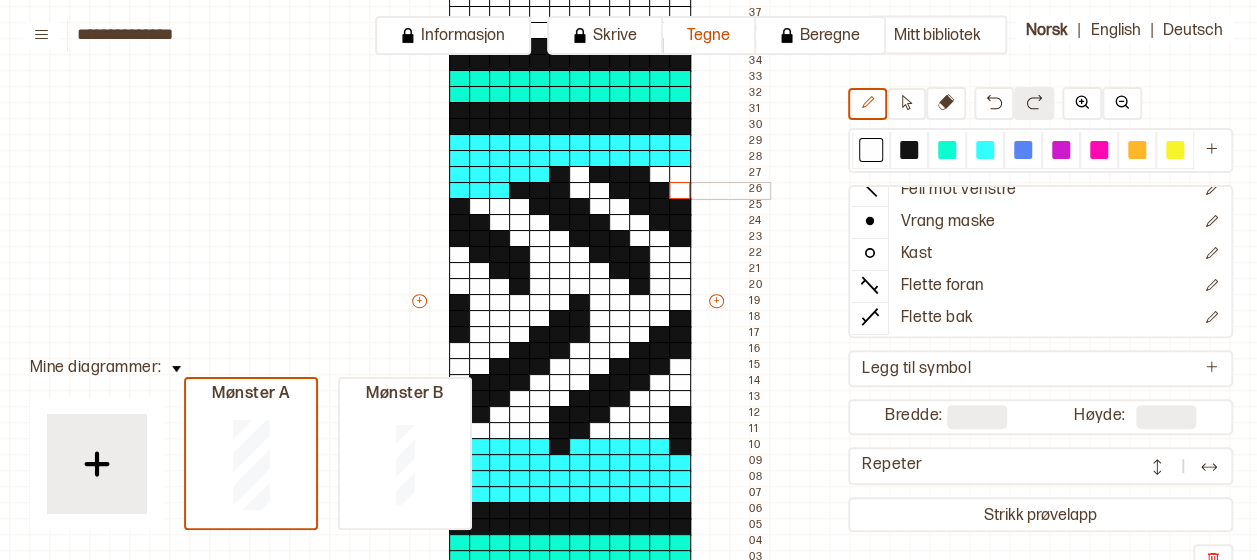 scroll, scrollTop: 234, scrollLeft: 60, axis: both 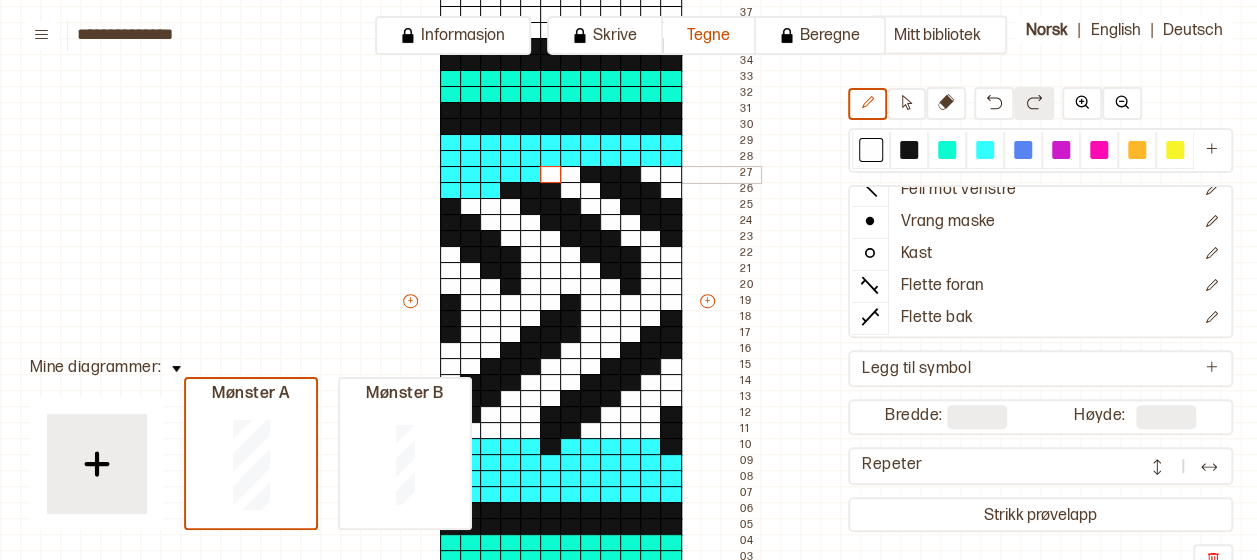 click at bounding box center (551, 175) 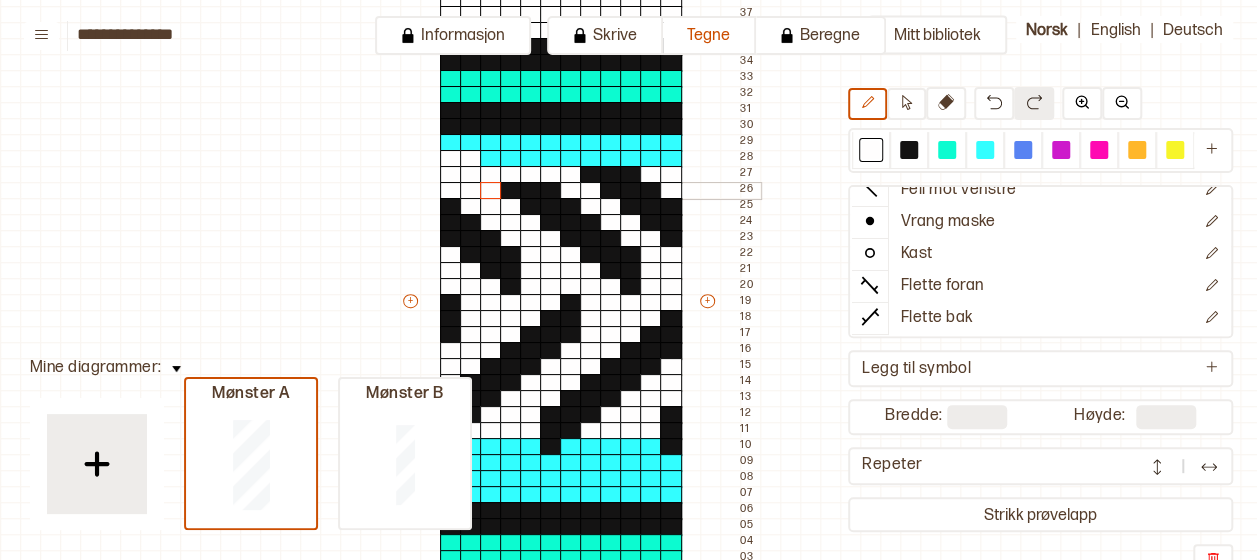 drag, startPoint x: 530, startPoint y: 167, endPoint x: 488, endPoint y: 184, distance: 45.310043 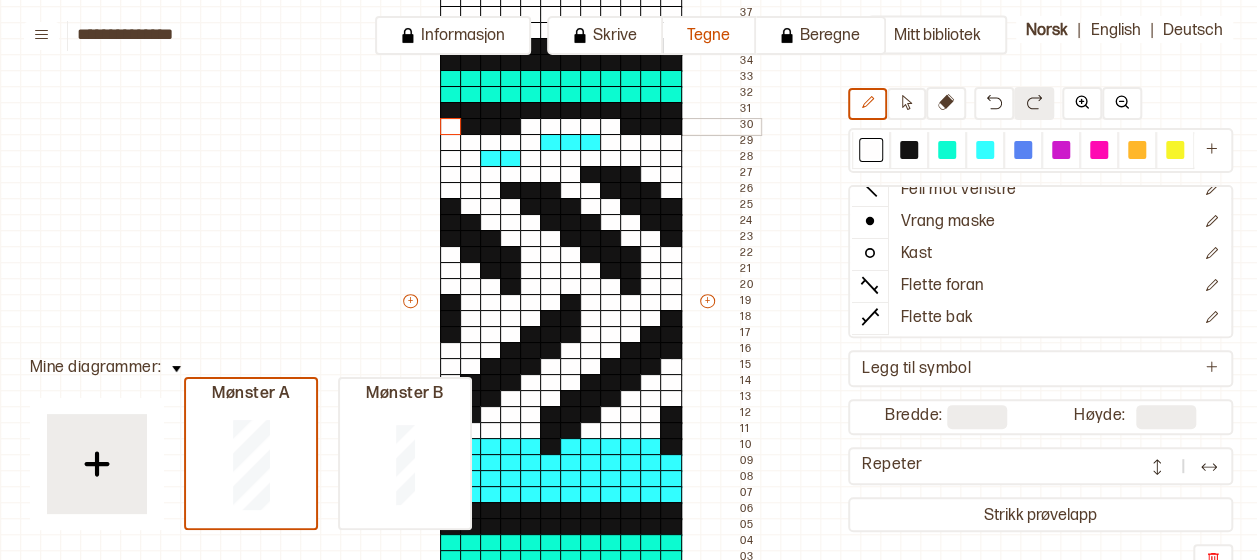 drag, startPoint x: 482, startPoint y: 147, endPoint x: 444, endPoint y: 131, distance: 41.231056 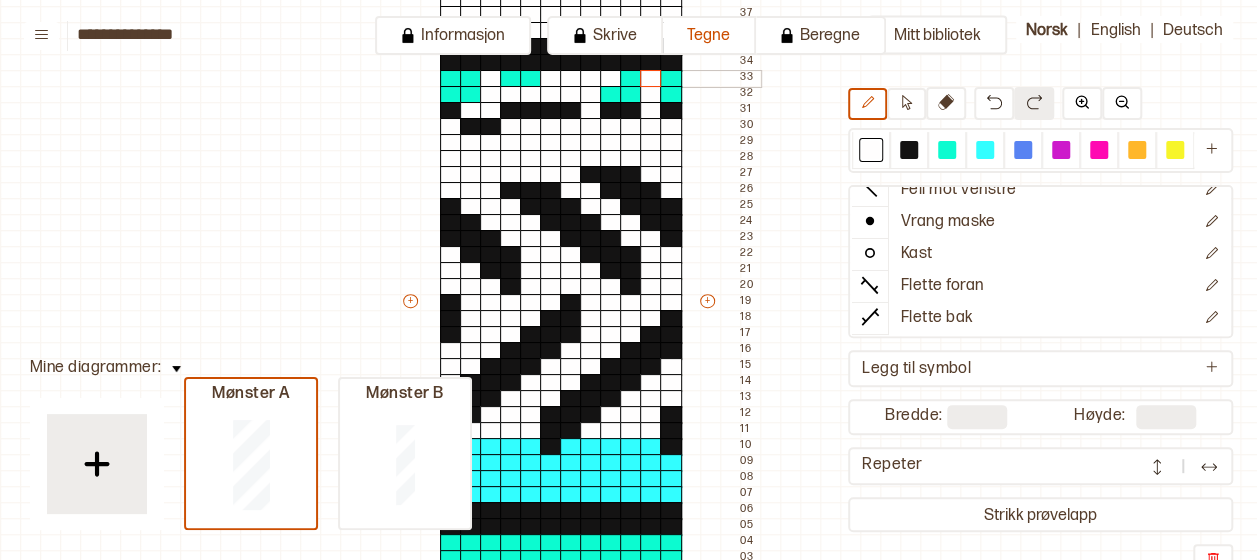 drag, startPoint x: 487, startPoint y: 153, endPoint x: 657, endPoint y: 84, distance: 183.46935 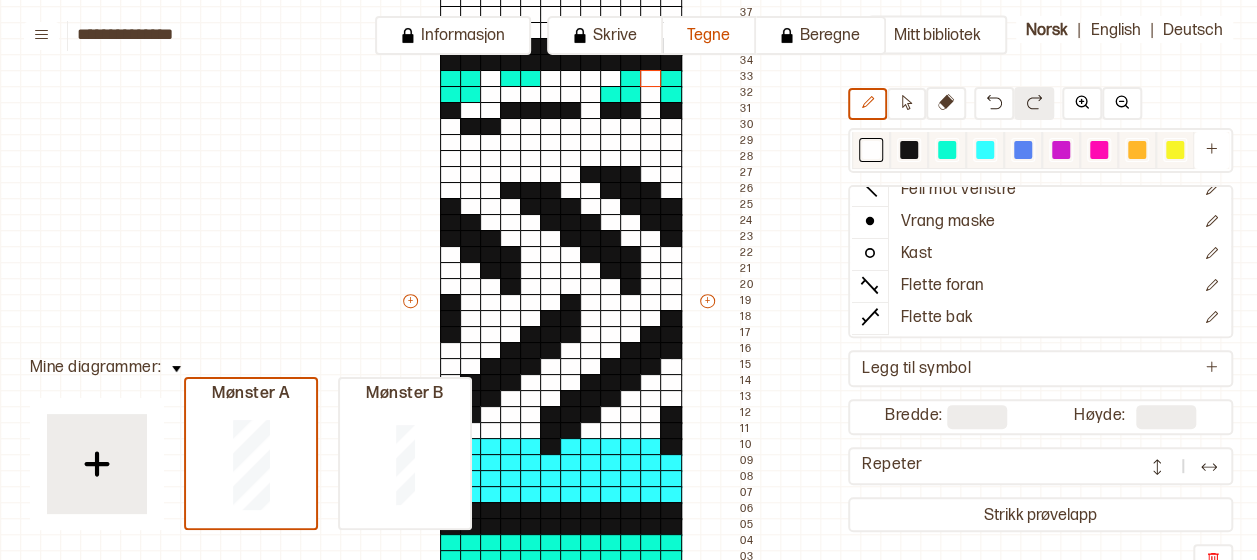 click at bounding box center [909, 150] 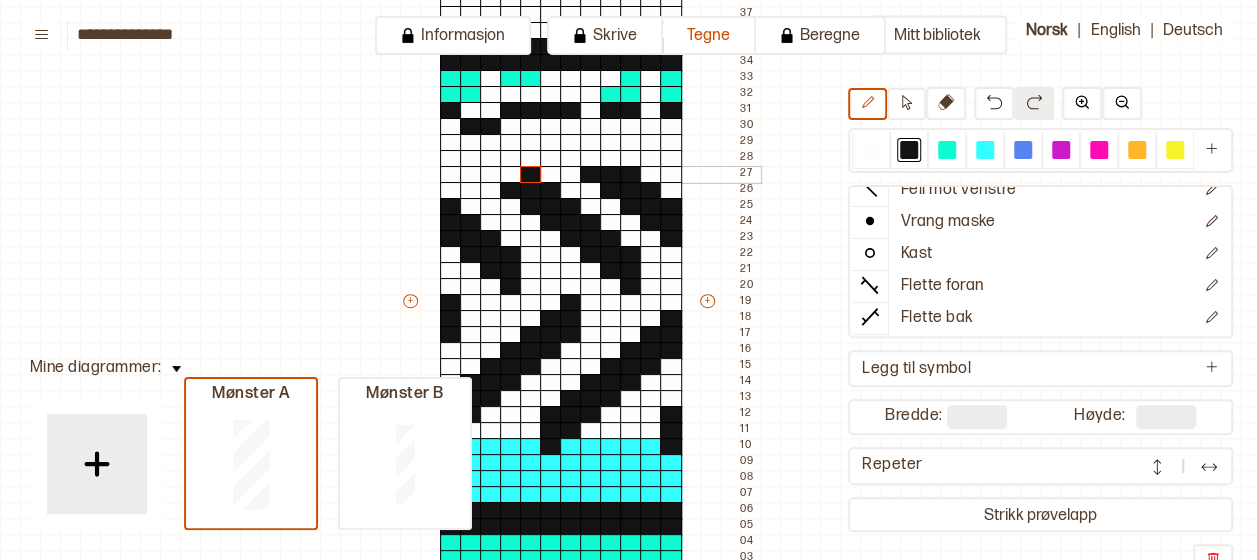 click at bounding box center [531, 175] 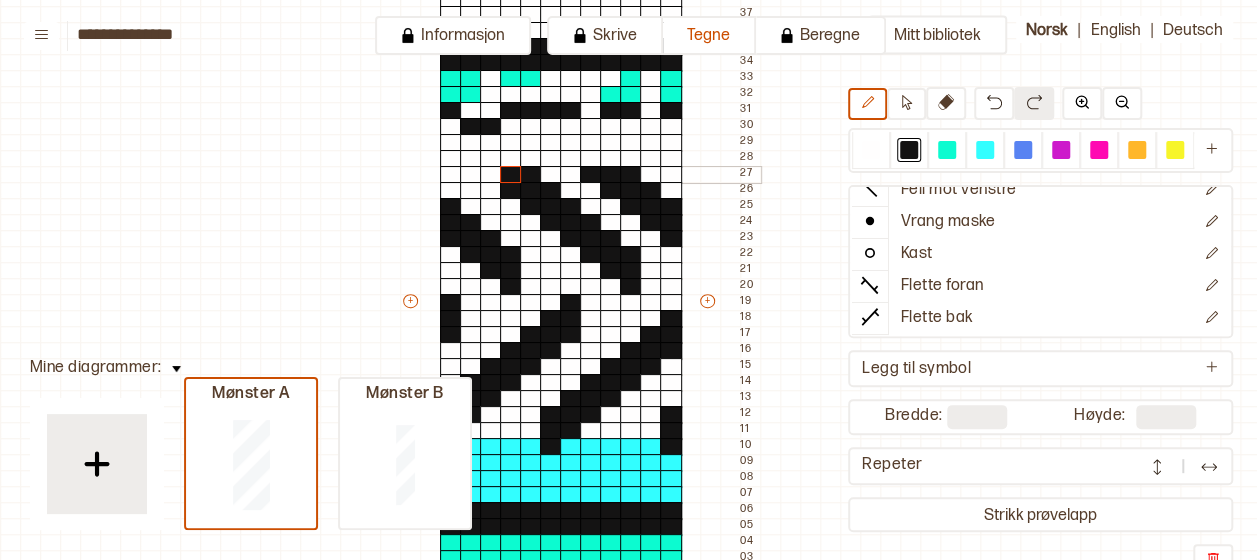 click at bounding box center (511, 175) 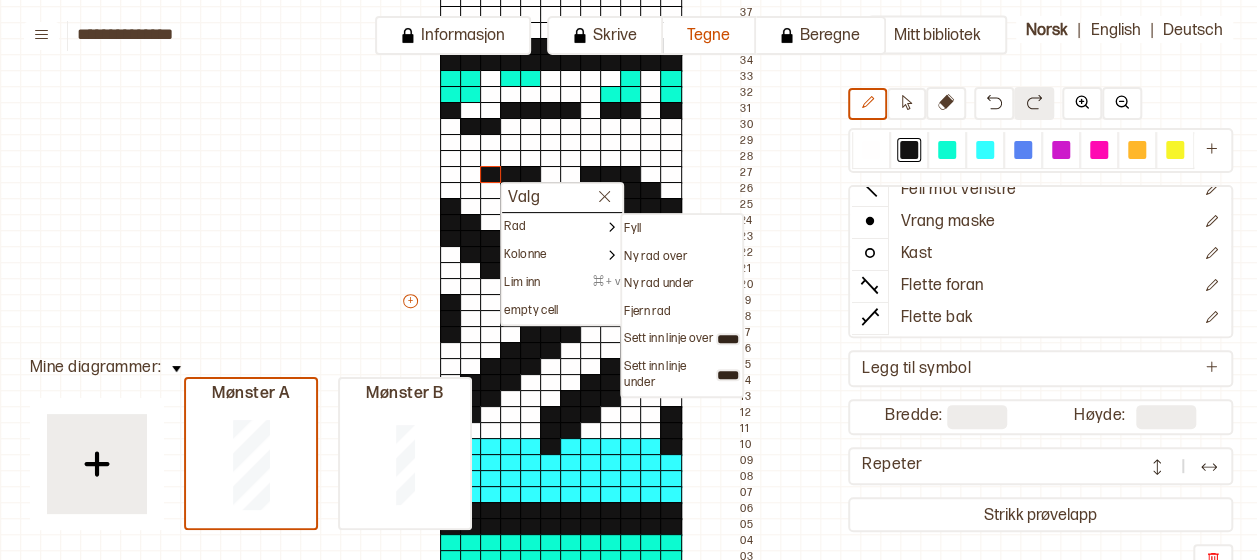 click on "Mitt bibliotek Rett maske Øk 1 maske Fell mot høyre Fell mot venstre Vrang maske Kast Flette foran Flette bak Legg til symbol Bredde:   ** Høyde:   ** Repeter Strikk prøvelapp + + + + Valg Fyll Ny rad over Ny rad under Fjern rad Sett inn linje over Sett inn linje under Rad Kolonne Lim inn ⌘ + v empty cell 12 11 10 09 08 07 06 05 04 03 02 01 38 37 36 35 34 33 32 31 30 29 28 27 26 25 24 23 22 21 20 19 18 17 16 15 14 13 12 11 10 09 08 07 06 05 04 03 02 01" at bounding box center [1197, 326] 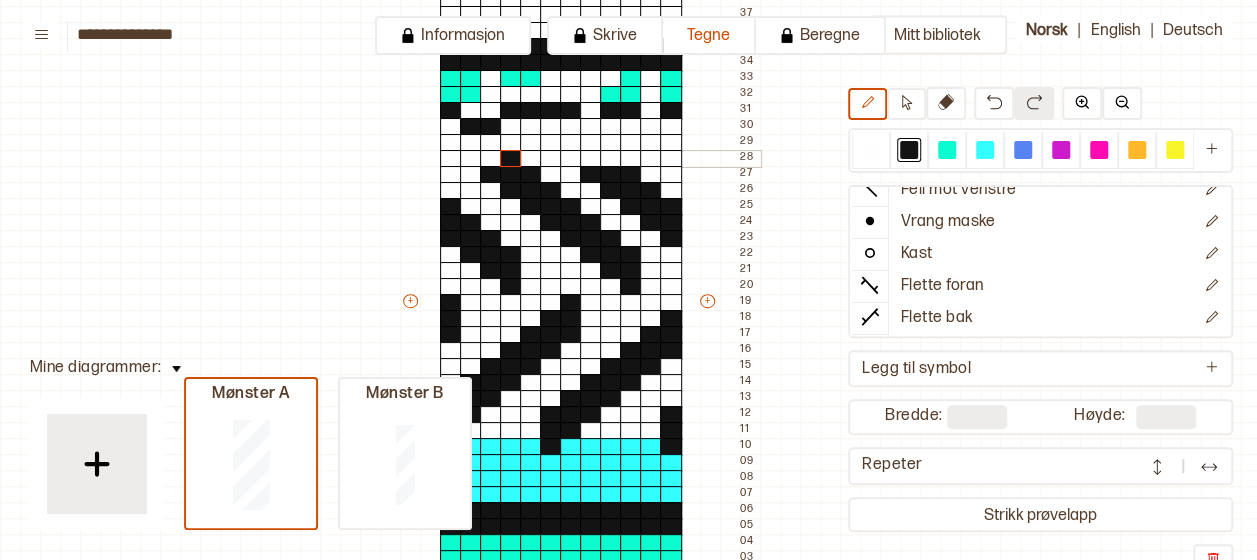 drag, startPoint x: 510, startPoint y: 154, endPoint x: 478, endPoint y: 152, distance: 32.06244 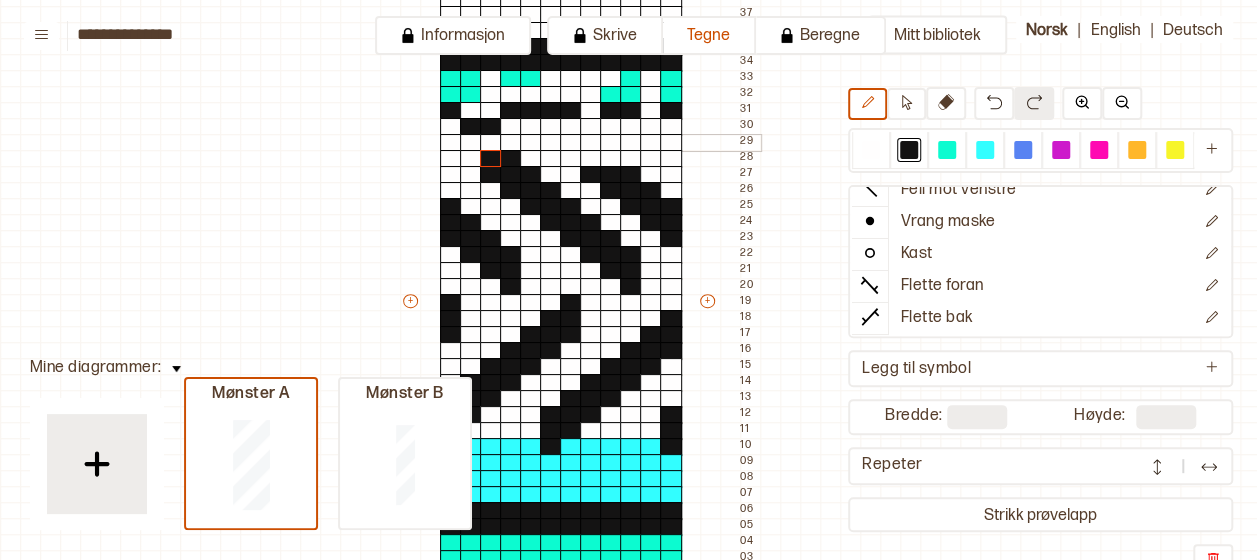 click at bounding box center (491, 143) 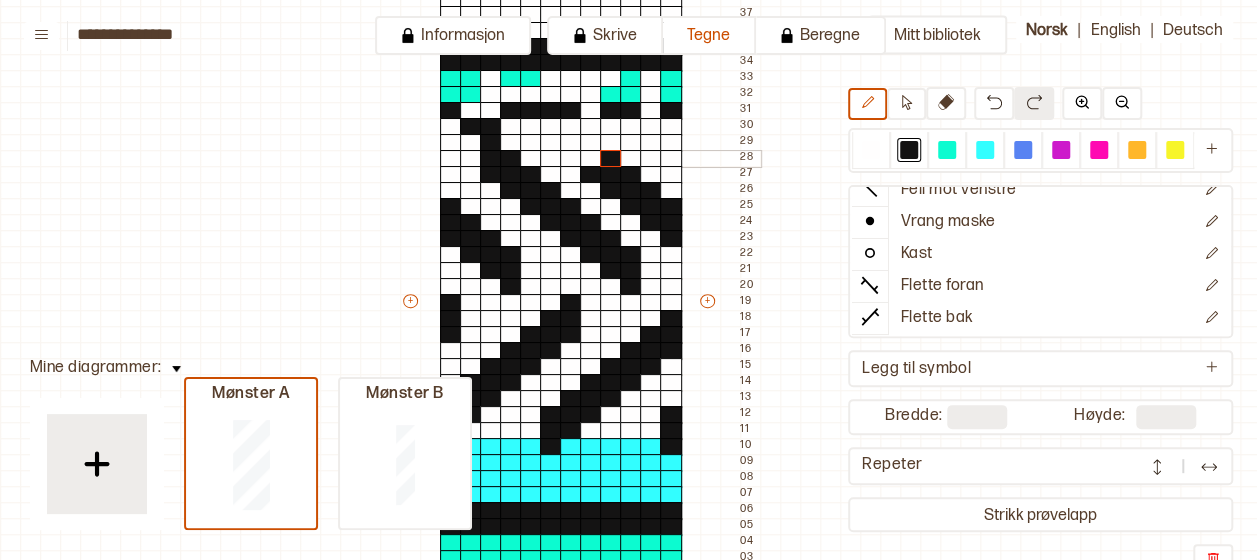 click at bounding box center (611, 159) 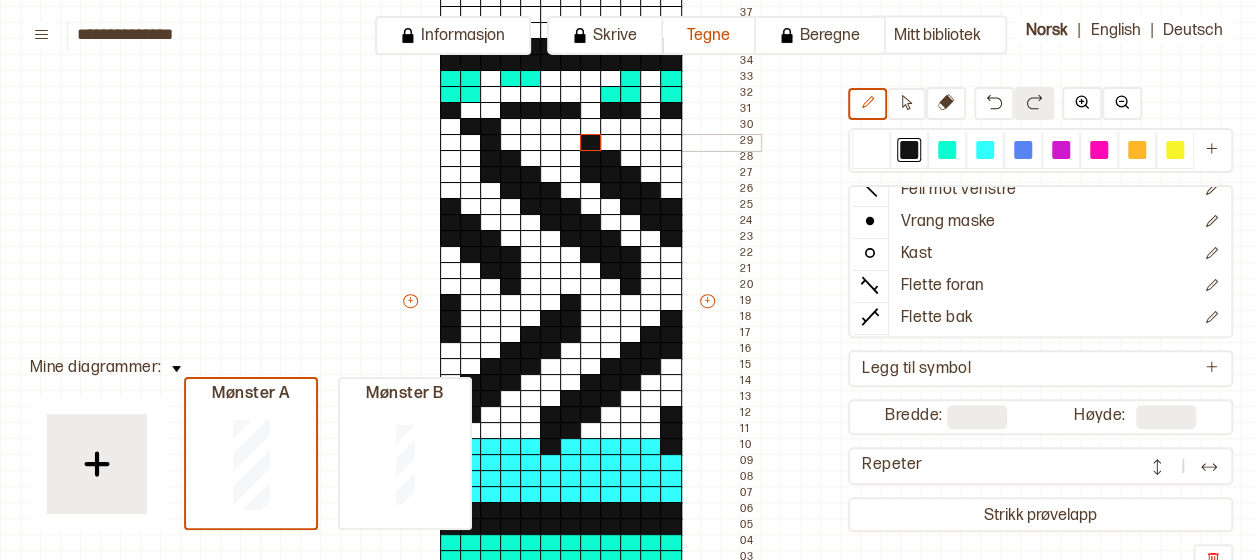 click at bounding box center (591, 143) 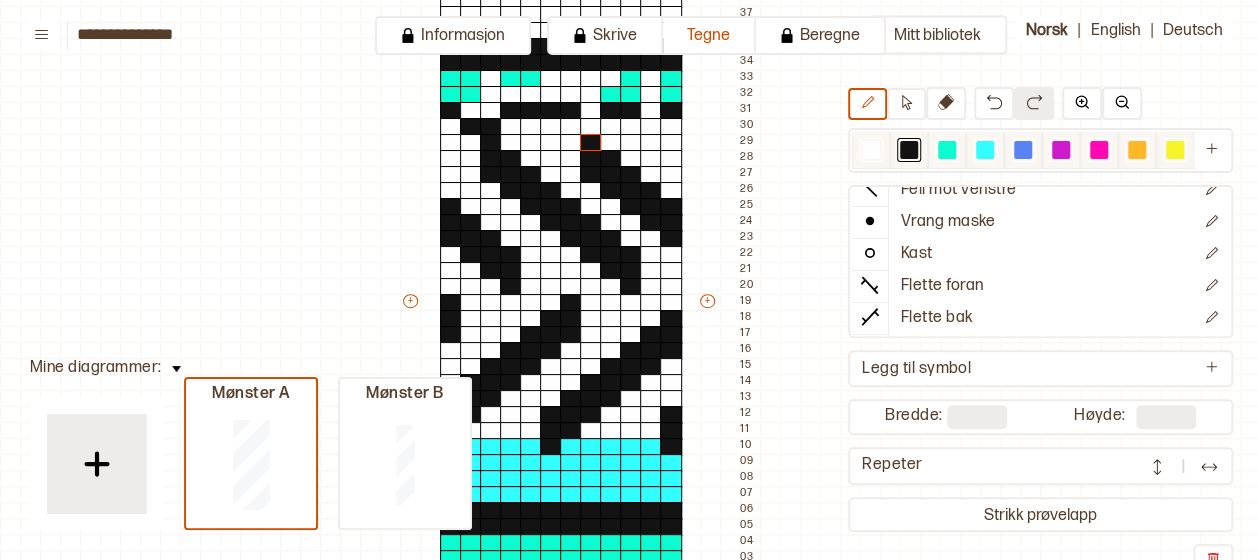 click at bounding box center (871, 150) 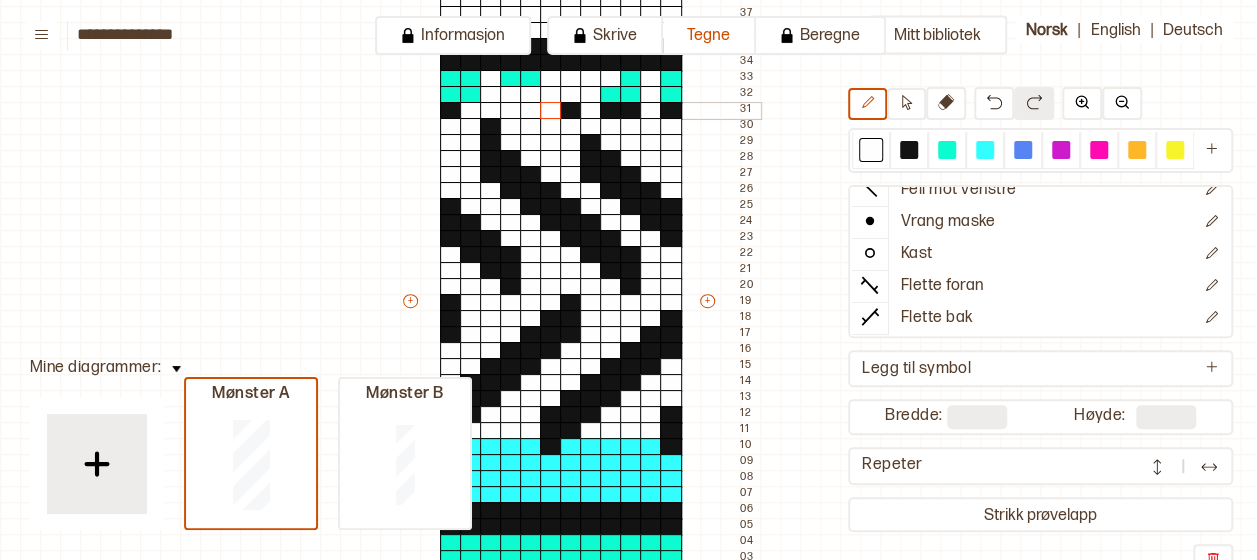 drag, startPoint x: 474, startPoint y: 117, endPoint x: 582, endPoint y: 110, distance: 108.226616 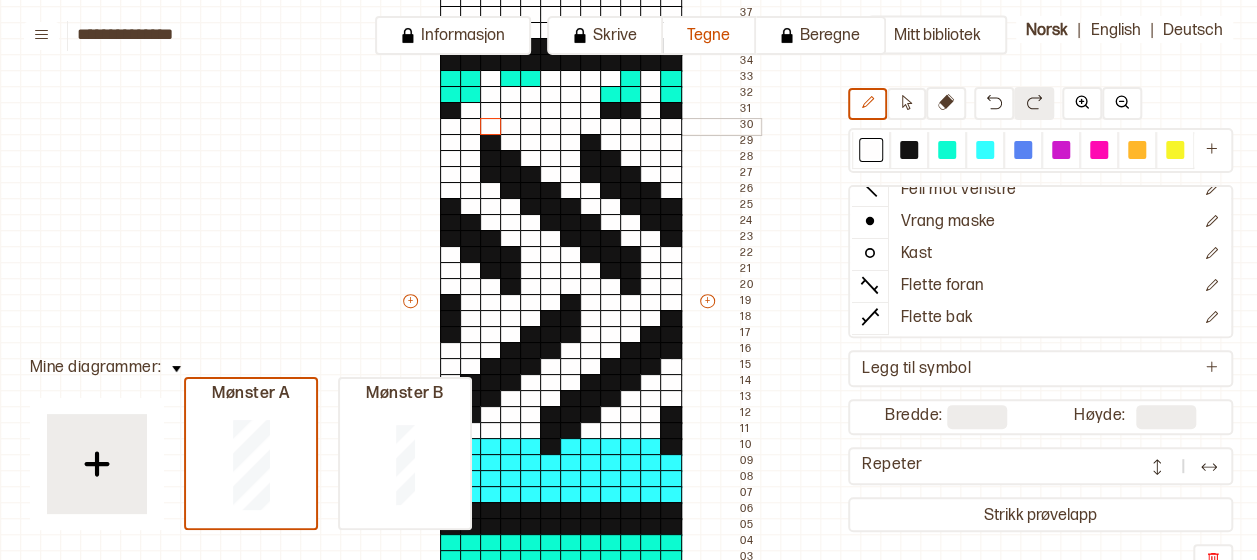 click at bounding box center (491, 127) 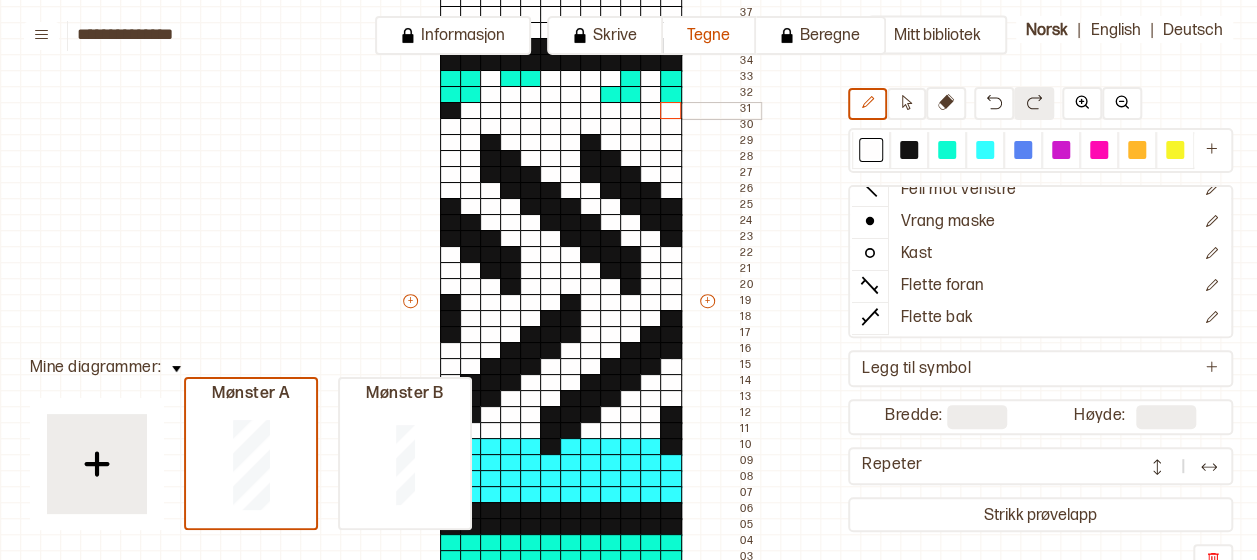 drag, startPoint x: 613, startPoint y: 105, endPoint x: 671, endPoint y: 105, distance: 58 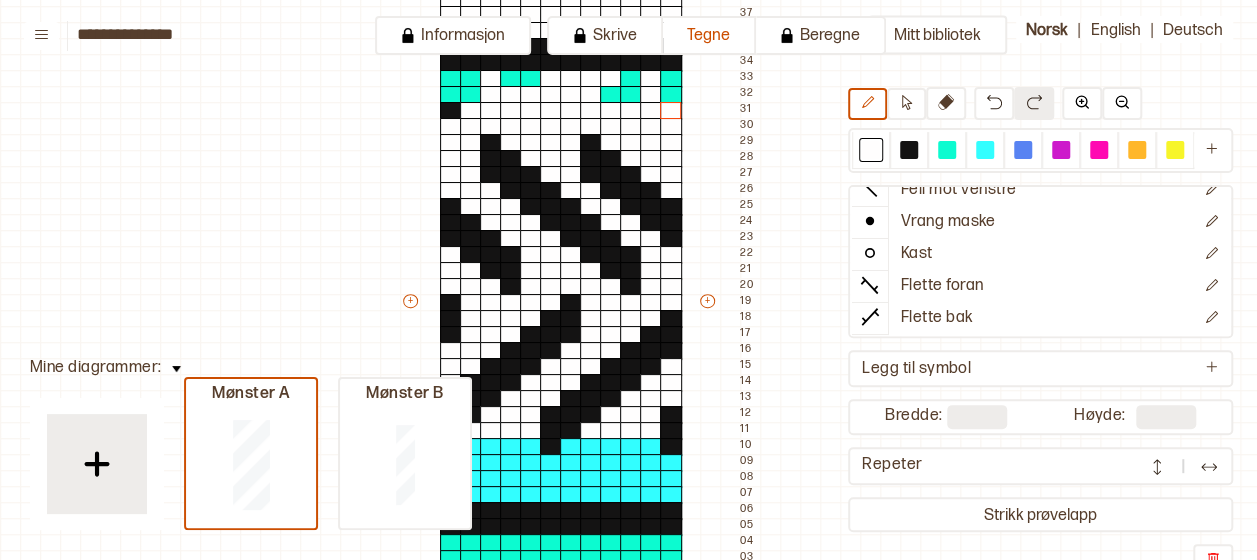 scroll, scrollTop: 234, scrollLeft: 0, axis: vertical 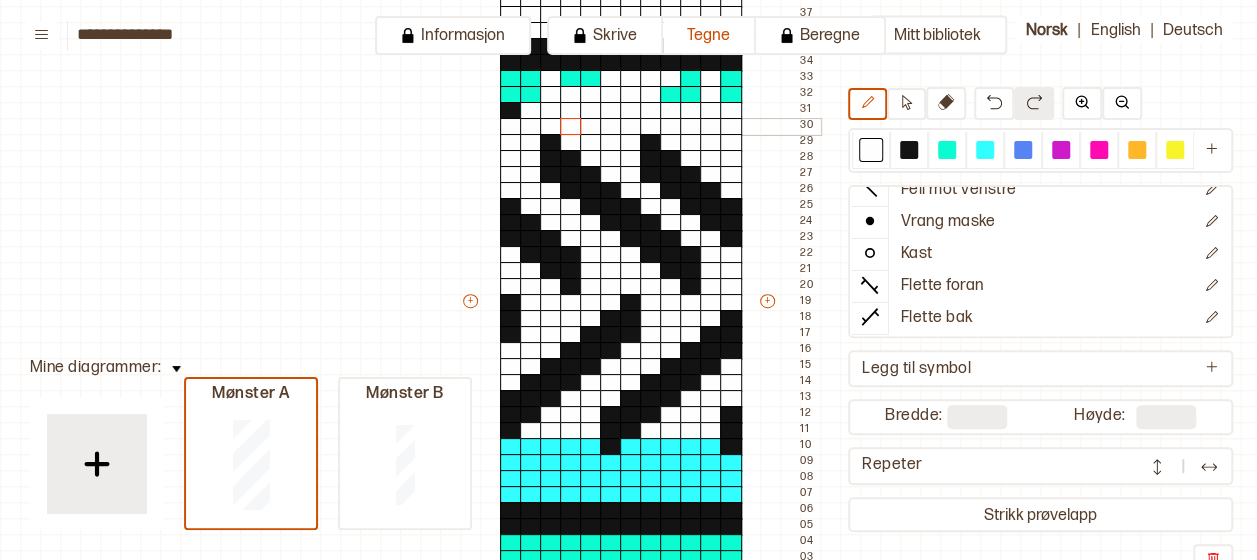 click at bounding box center [571, 127] 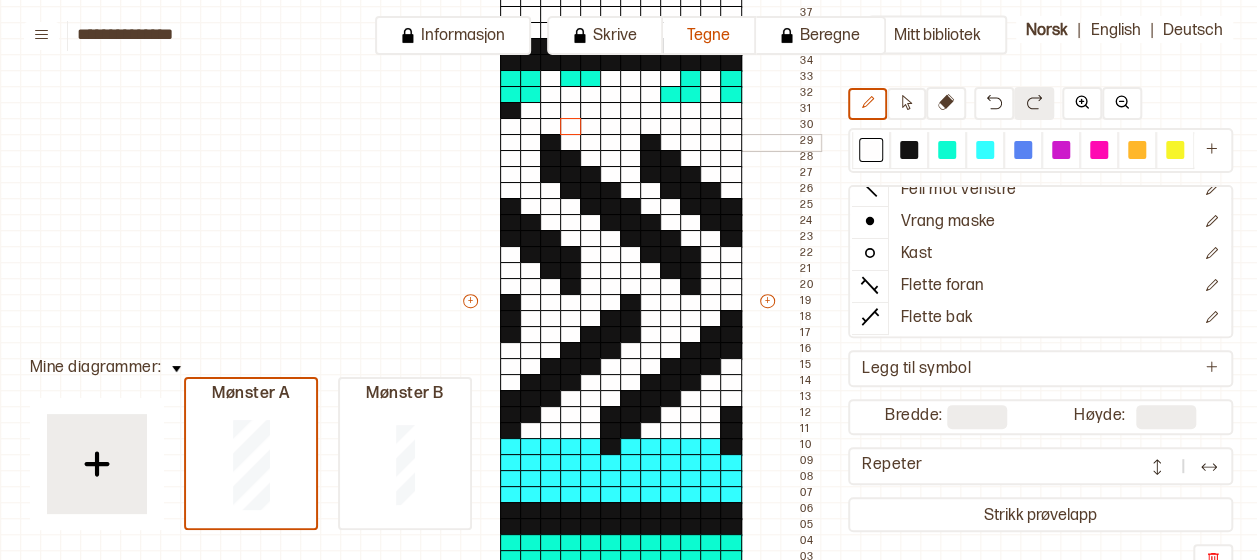 click at bounding box center [531, 143] 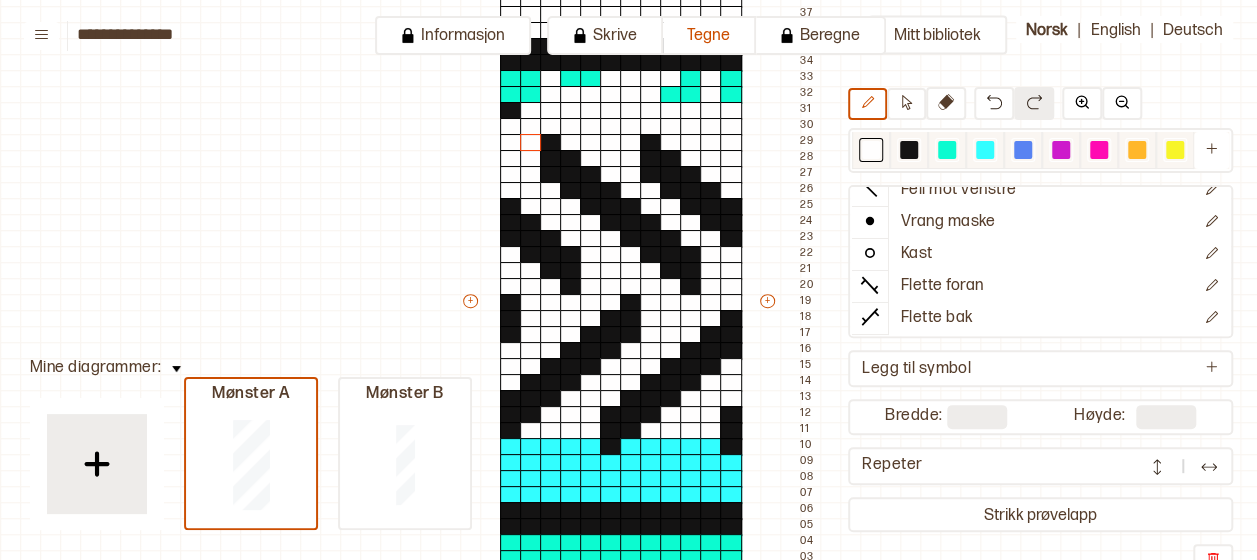 click at bounding box center [909, 150] 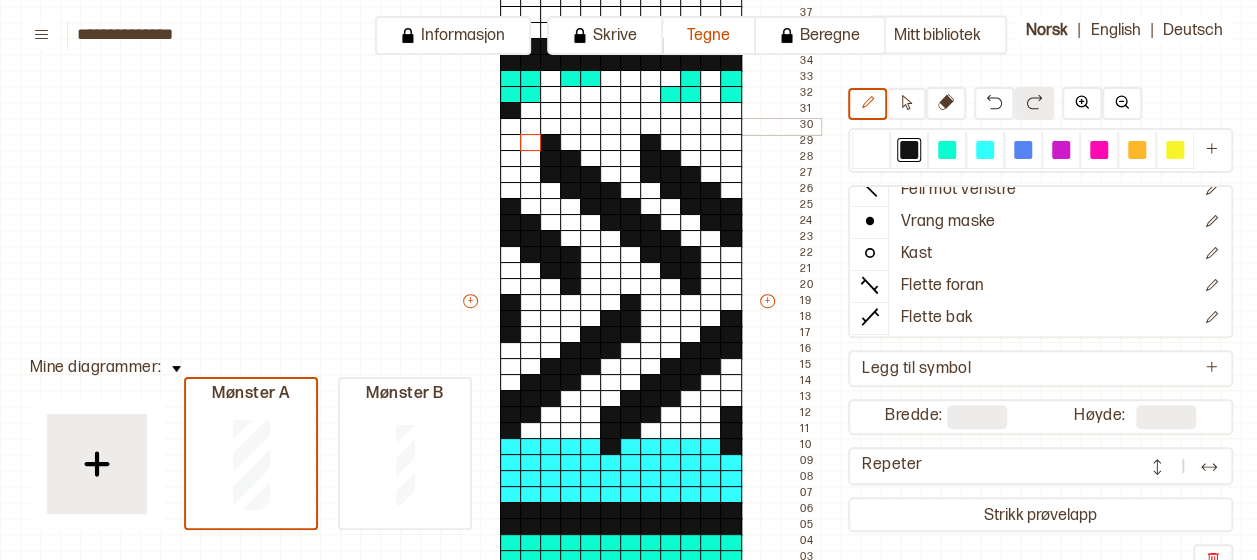 click at bounding box center [531, 127] 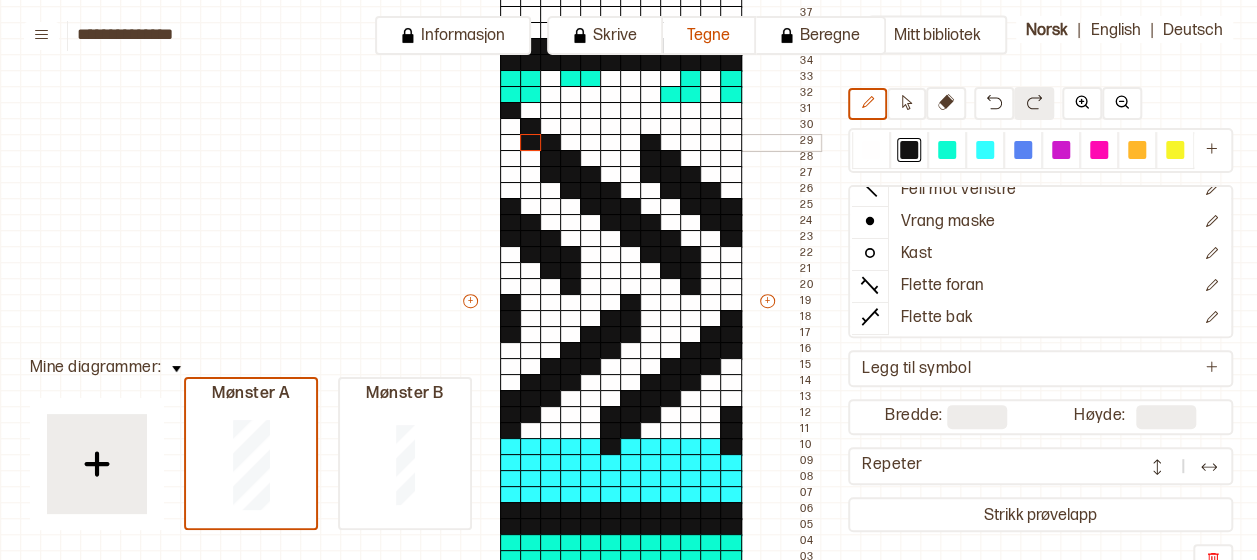 click at bounding box center [531, 143] 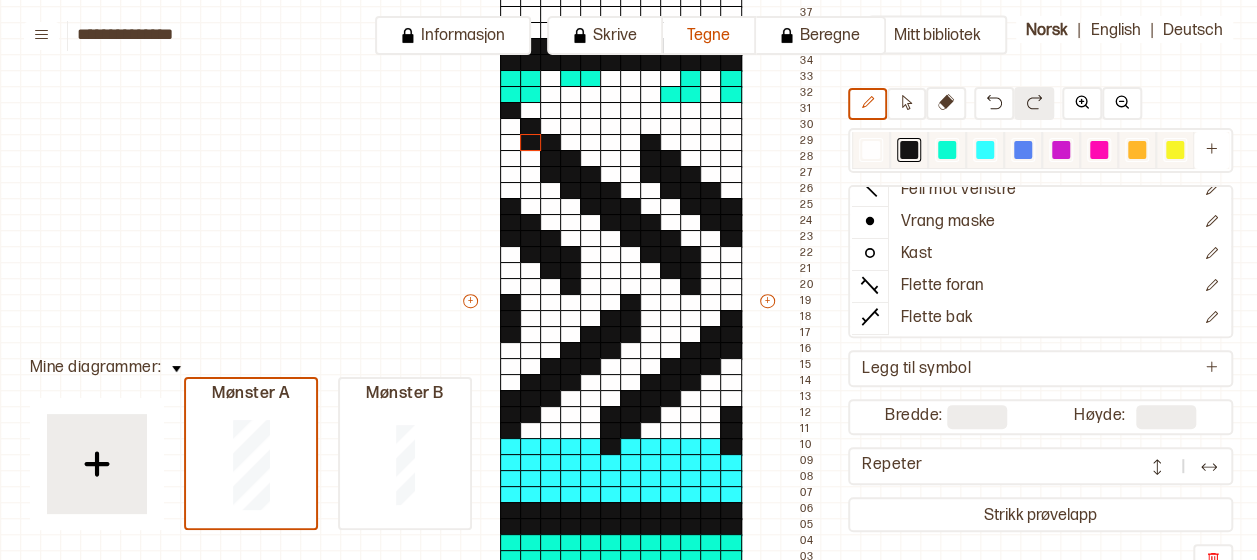 click at bounding box center (871, 150) 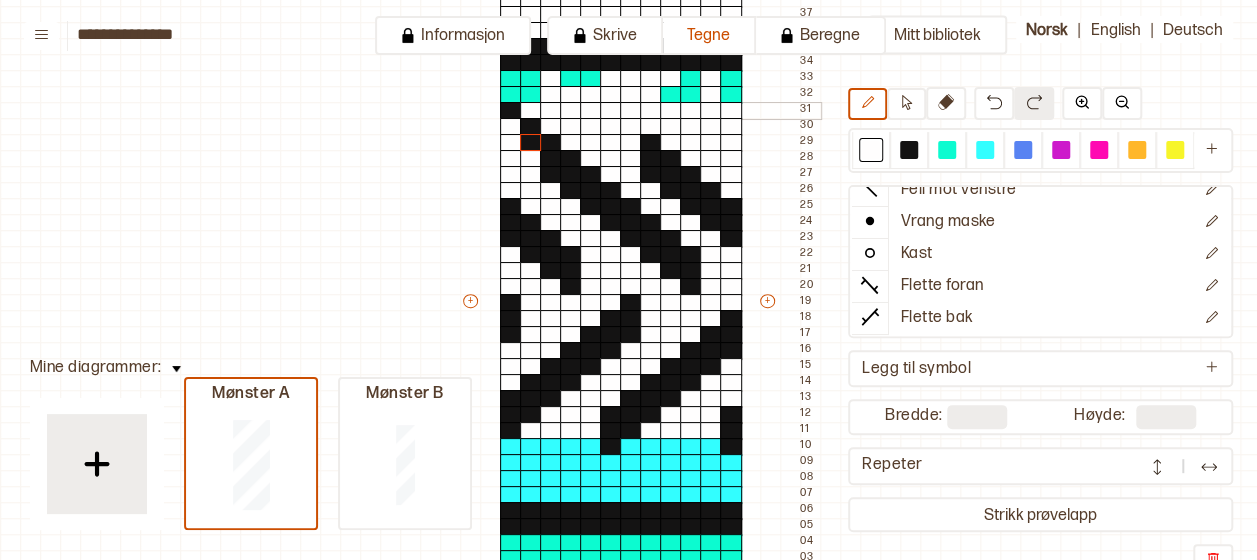 click at bounding box center [531, 127] 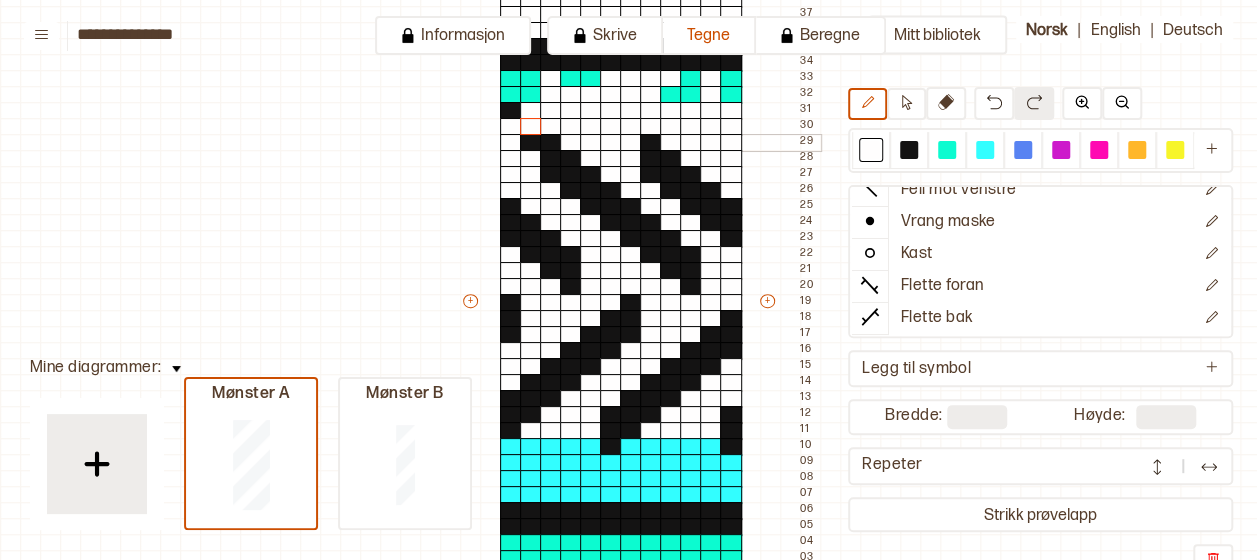 click at bounding box center (551, 143) 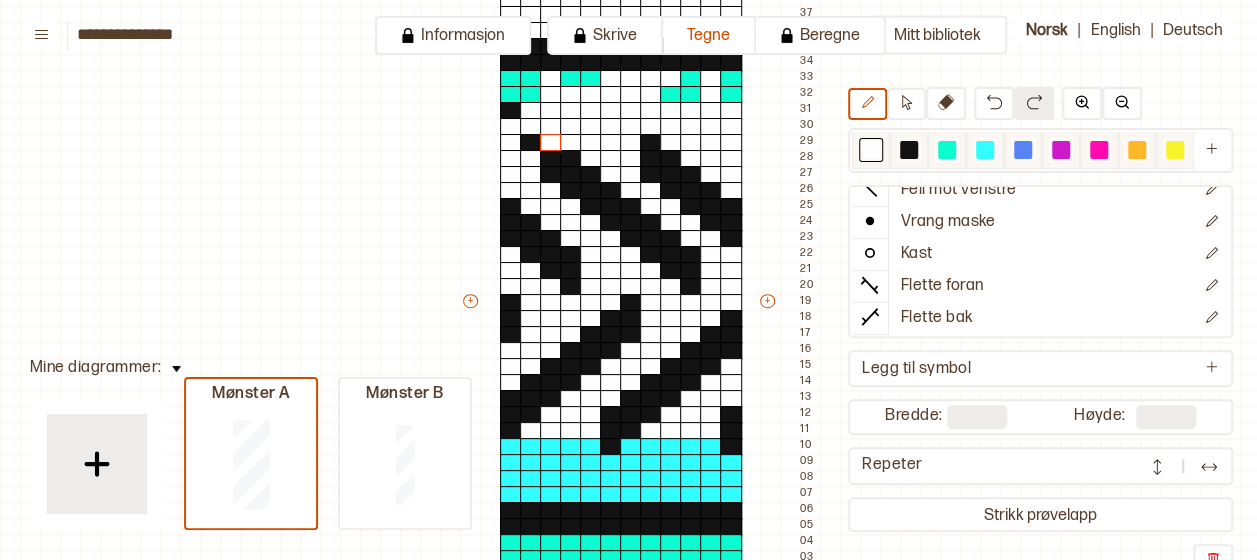 click at bounding box center [909, 150] 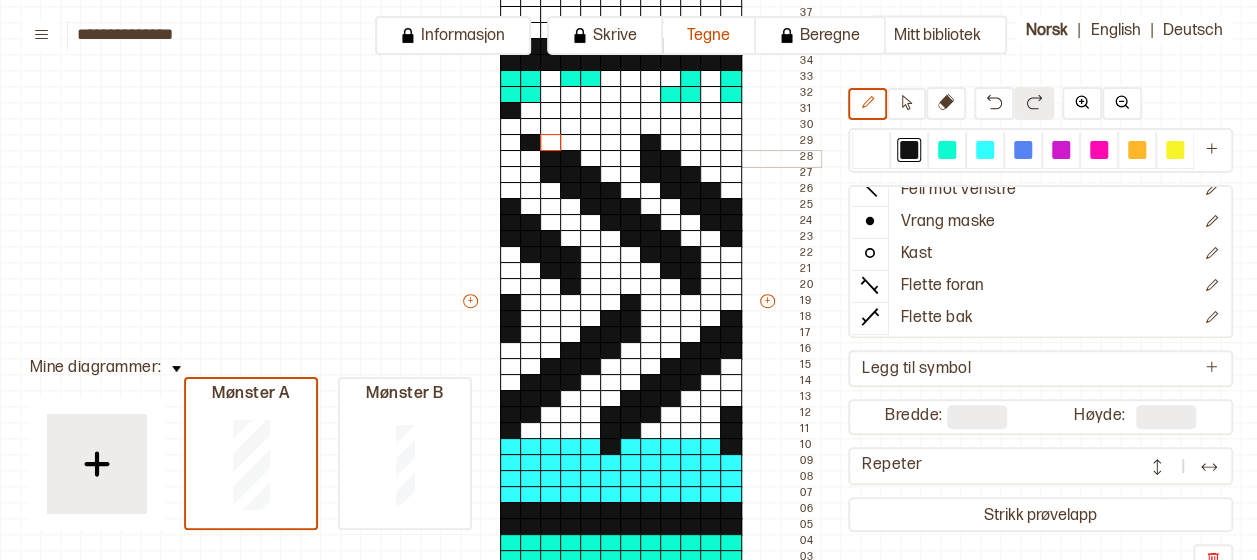 click at bounding box center (531, 159) 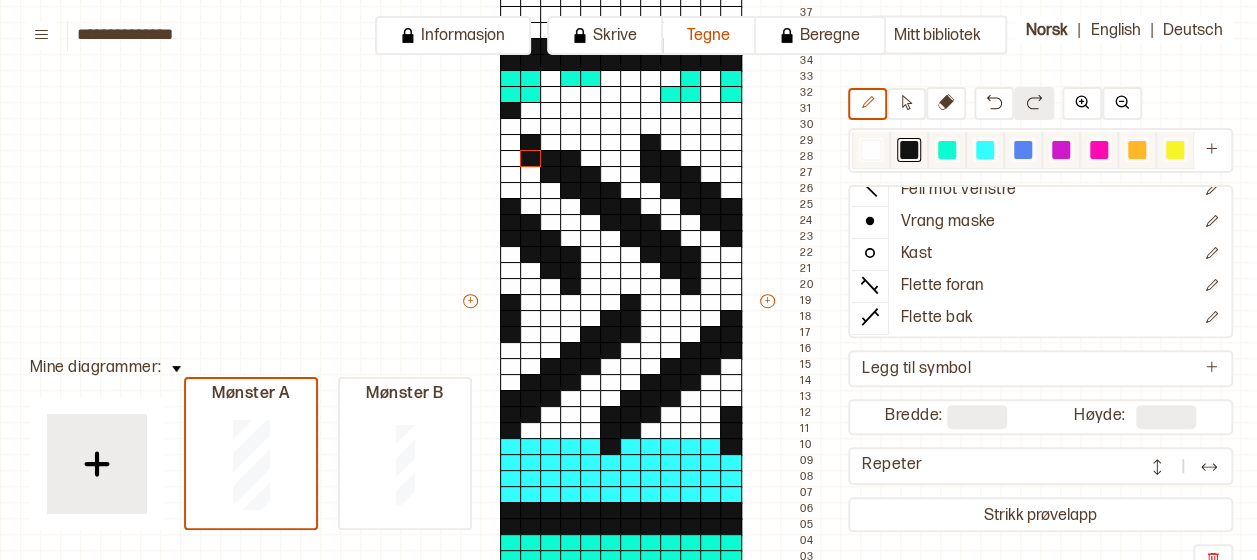 click at bounding box center (871, 150) 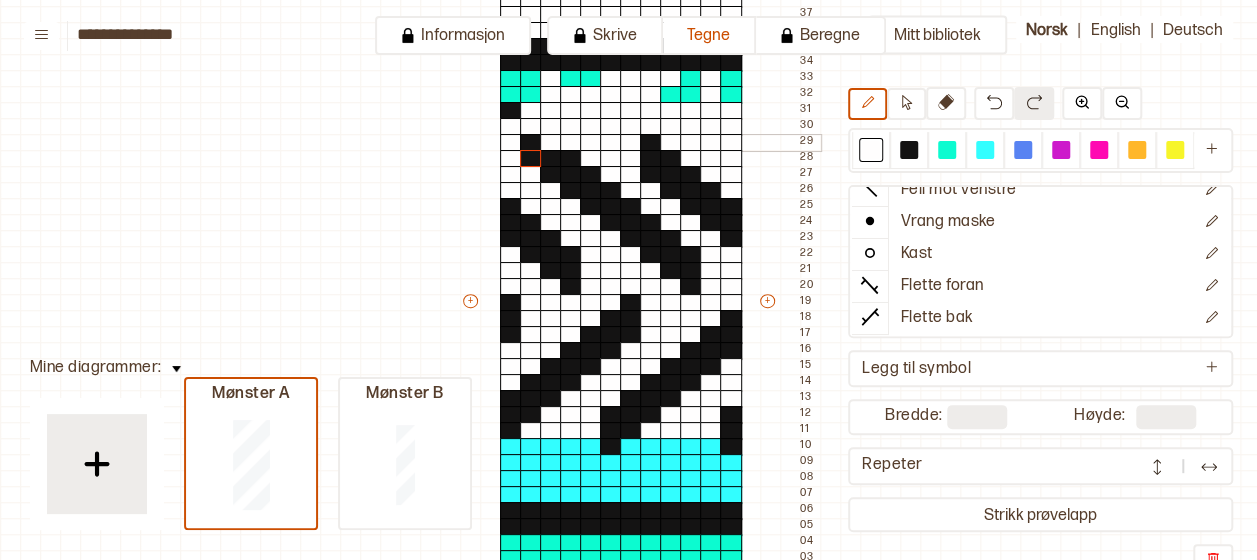 click at bounding box center [571, 143] 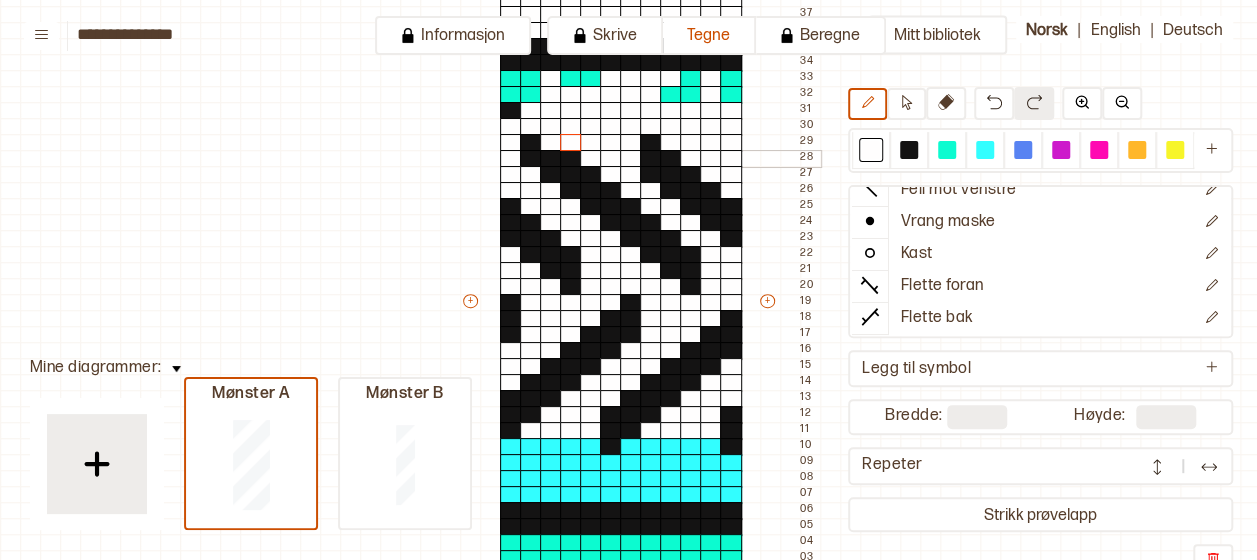 click at bounding box center [571, 159] 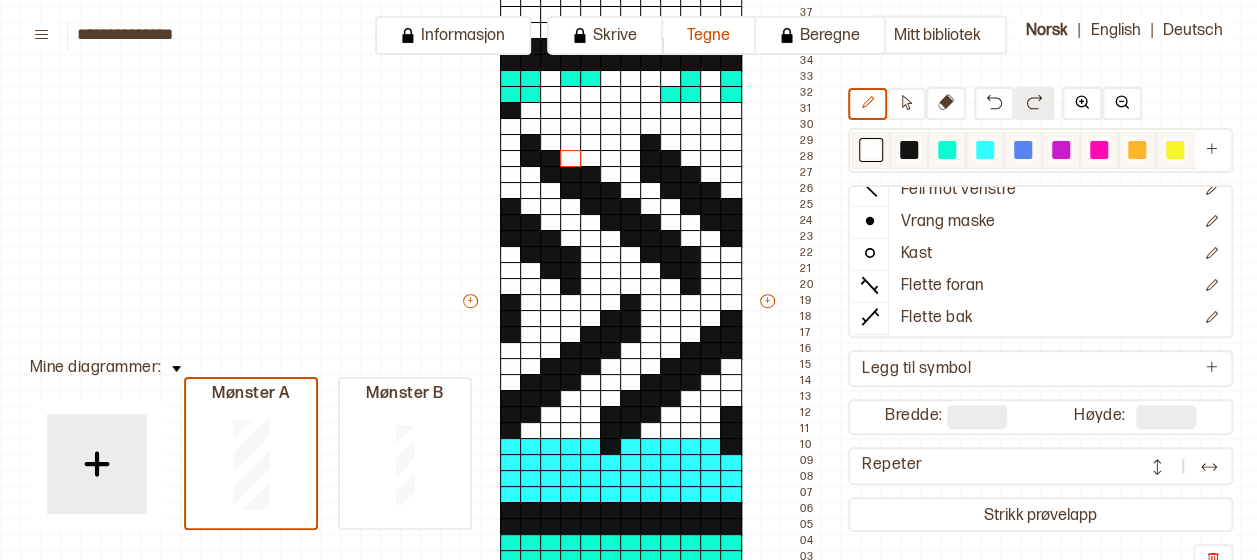 click at bounding box center (909, 150) 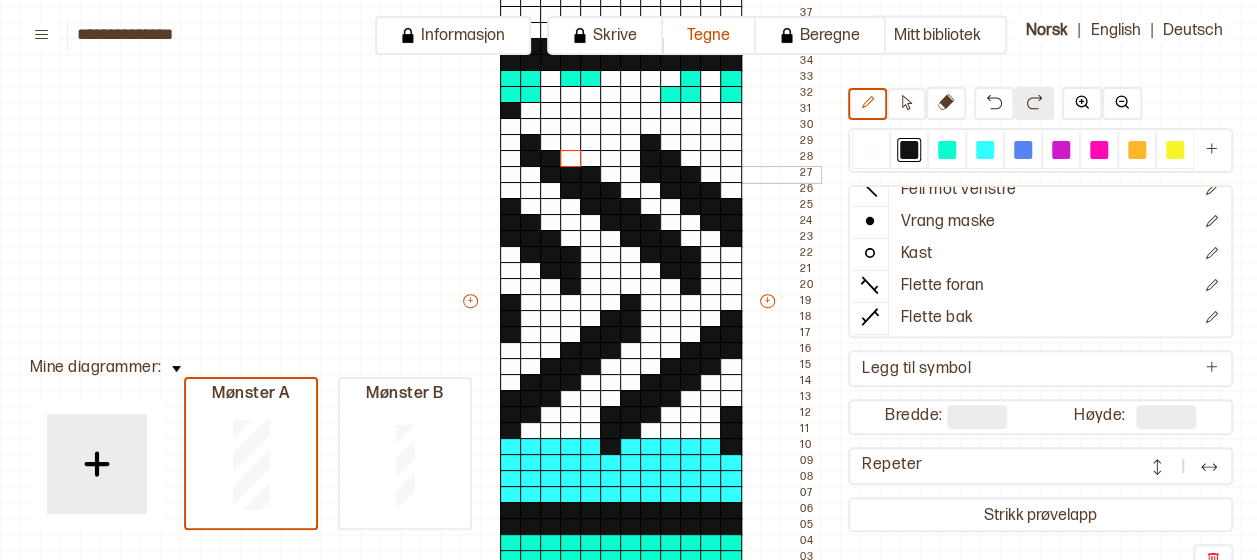 click at bounding box center (531, 175) 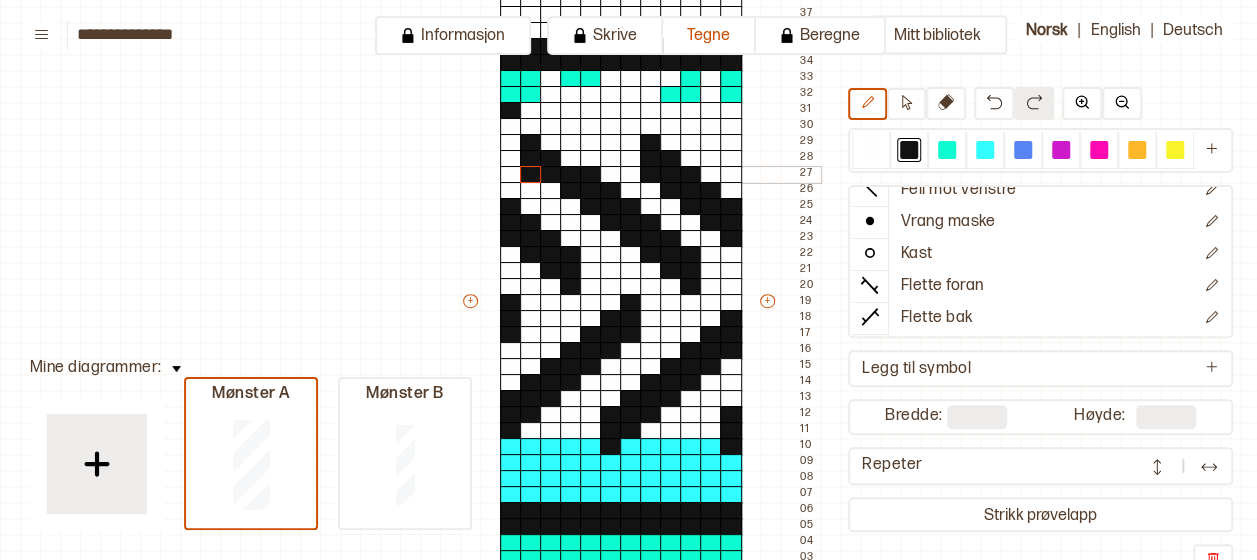 click at bounding box center (531, 175) 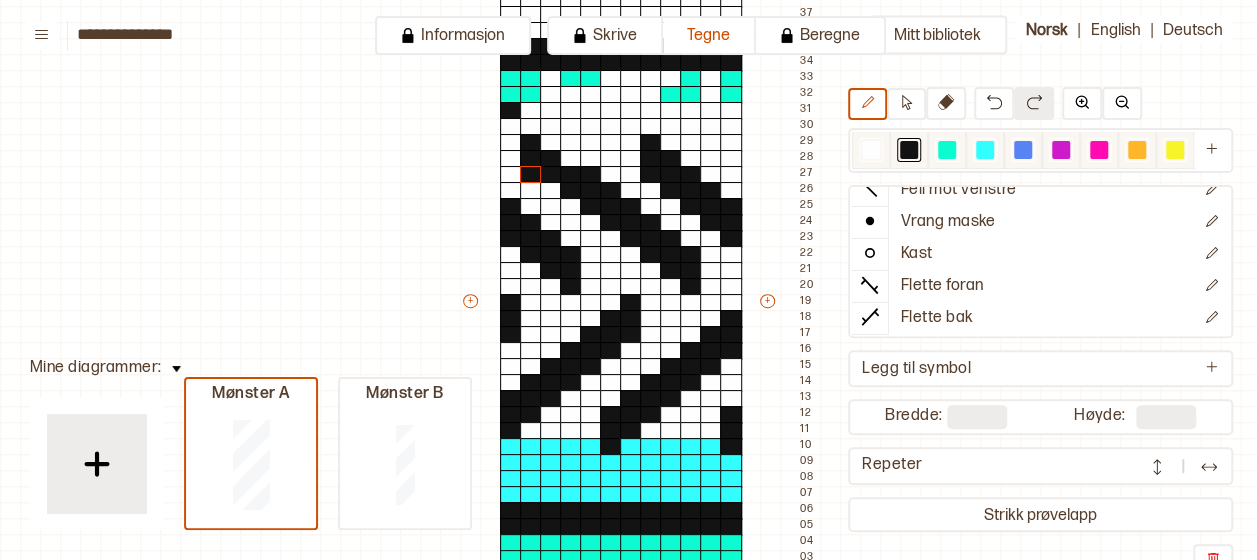 click at bounding box center (871, 150) 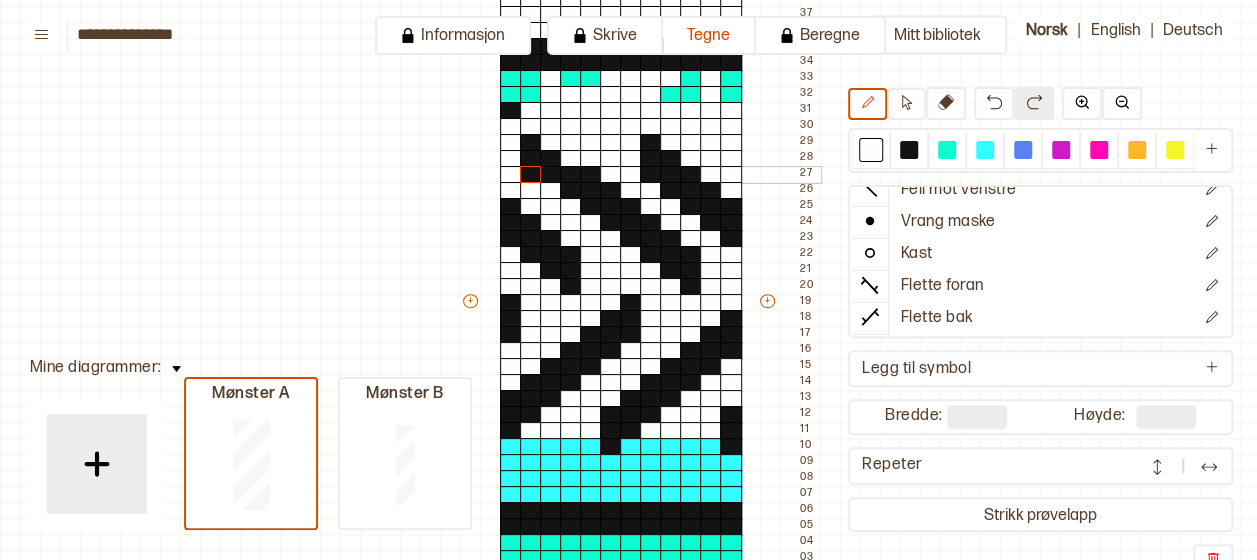 click at bounding box center (591, 175) 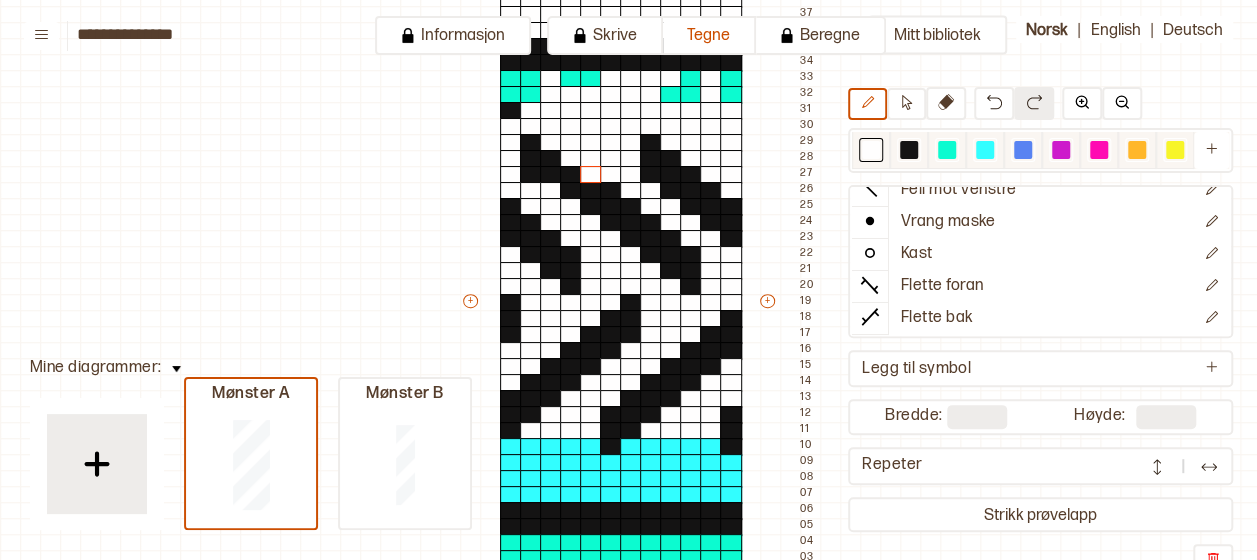 click at bounding box center (871, 150) 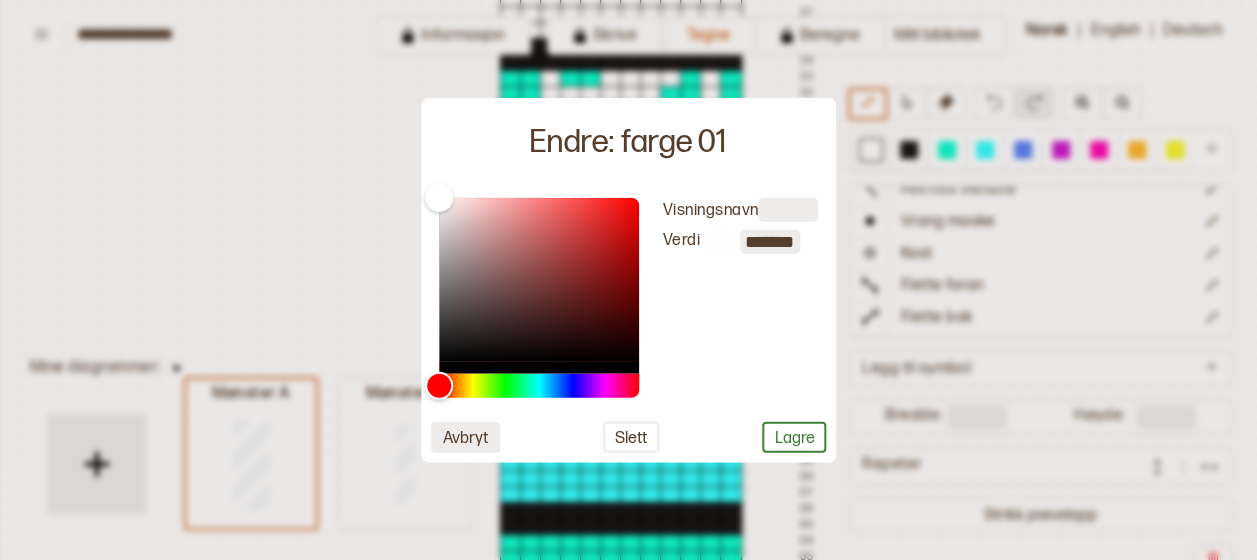 click on "Avbryt" at bounding box center [465, 436] 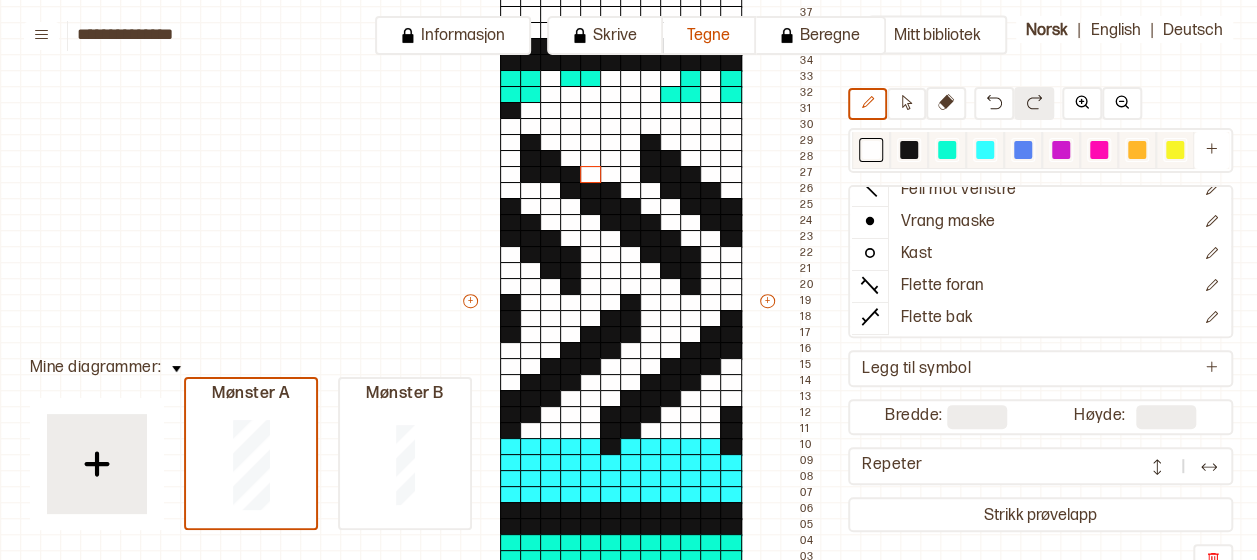 click at bounding box center [871, 150] 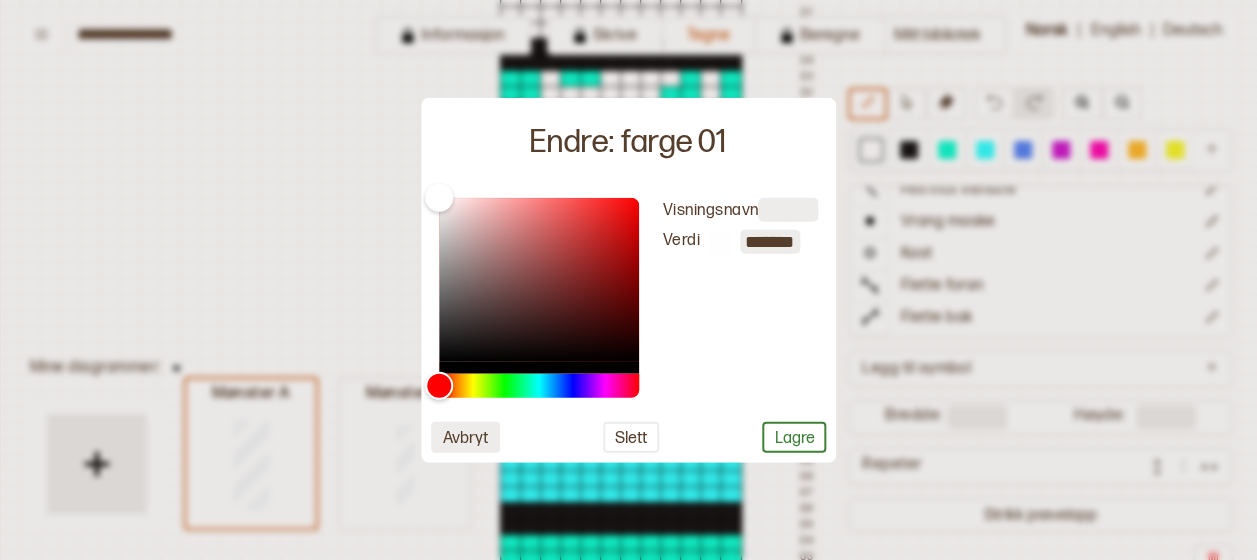 click on "Avbryt" at bounding box center (465, 436) 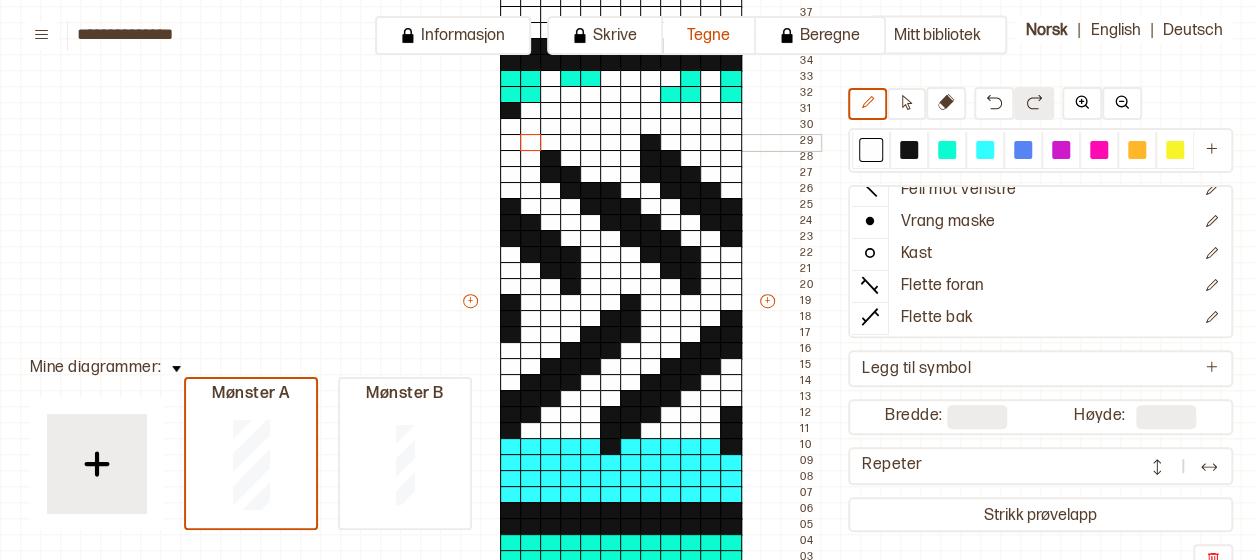 drag, startPoint x: 526, startPoint y: 165, endPoint x: 525, endPoint y: 140, distance: 25.019993 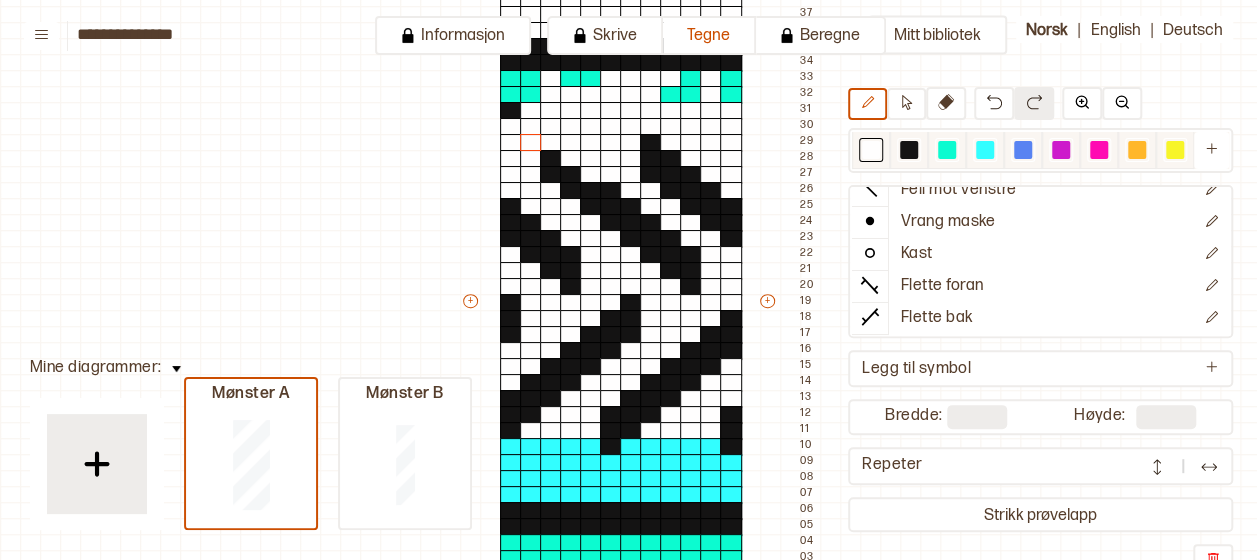 click at bounding box center [909, 150] 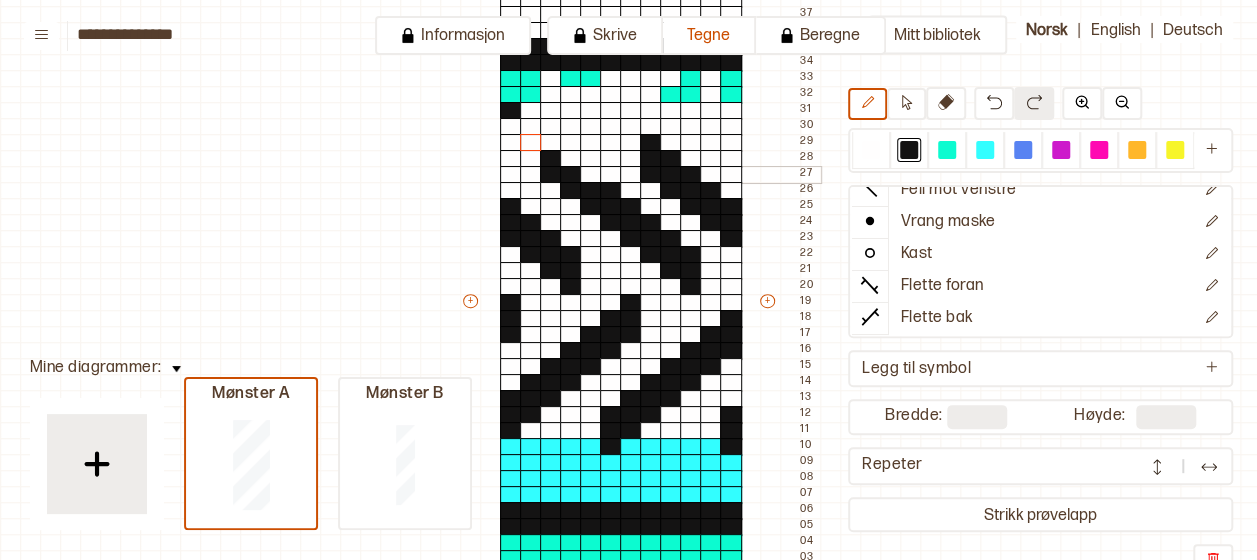 click at bounding box center [591, 175] 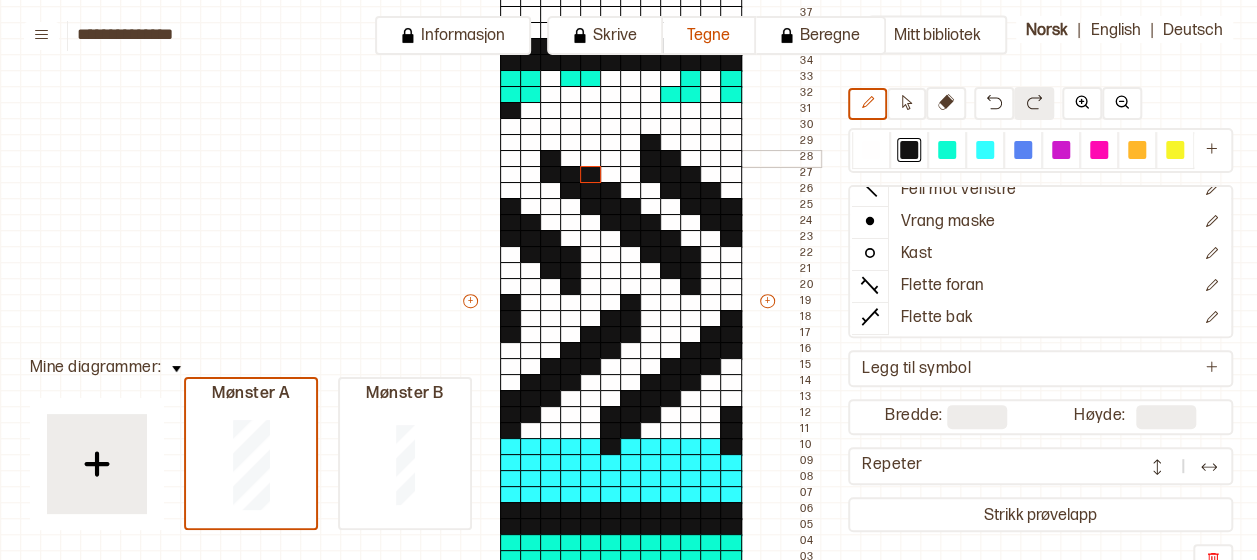 click at bounding box center (571, 159) 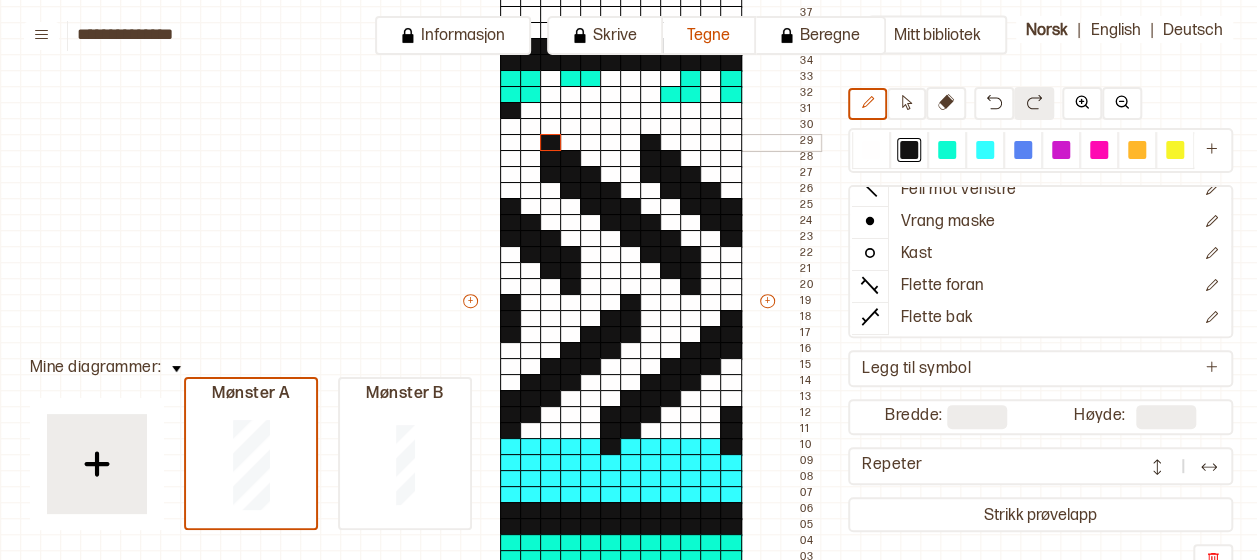 click at bounding box center (551, 143) 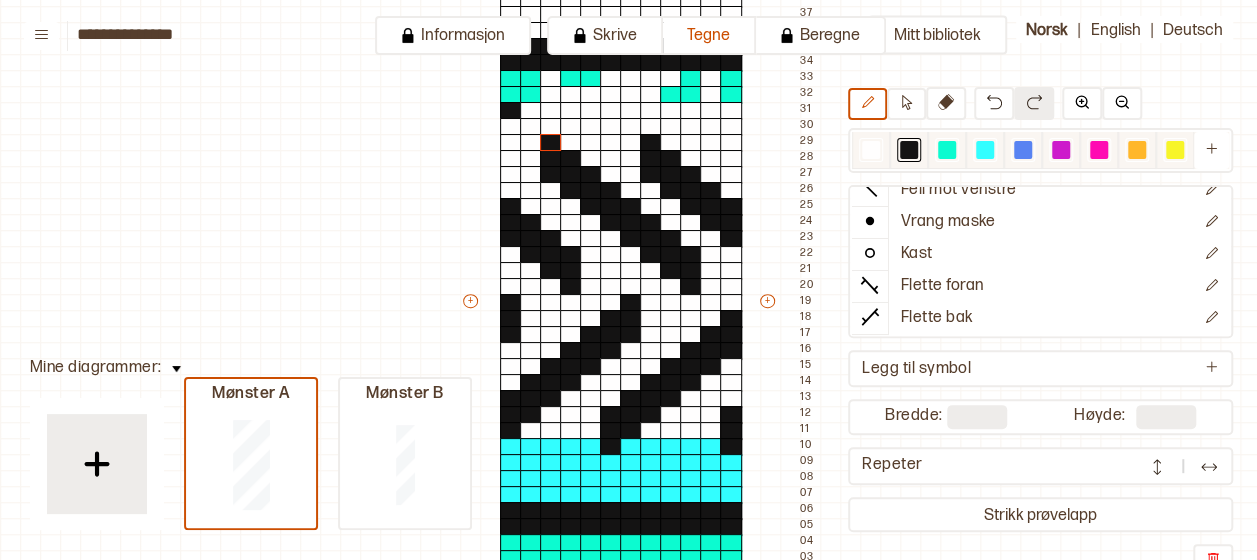 click at bounding box center (871, 150) 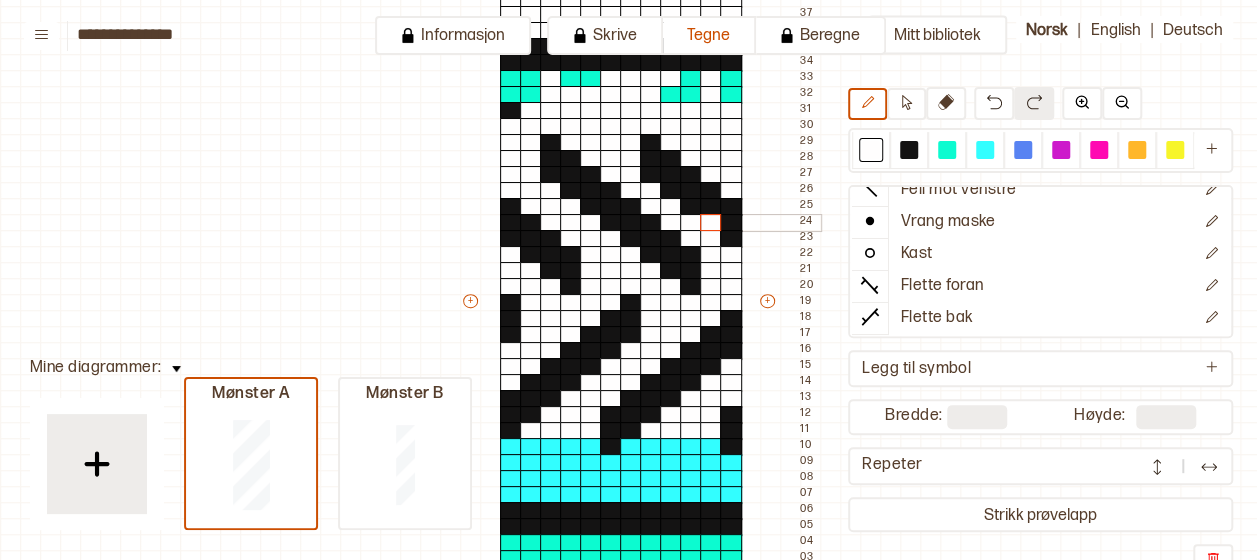 click at bounding box center [711, 223] 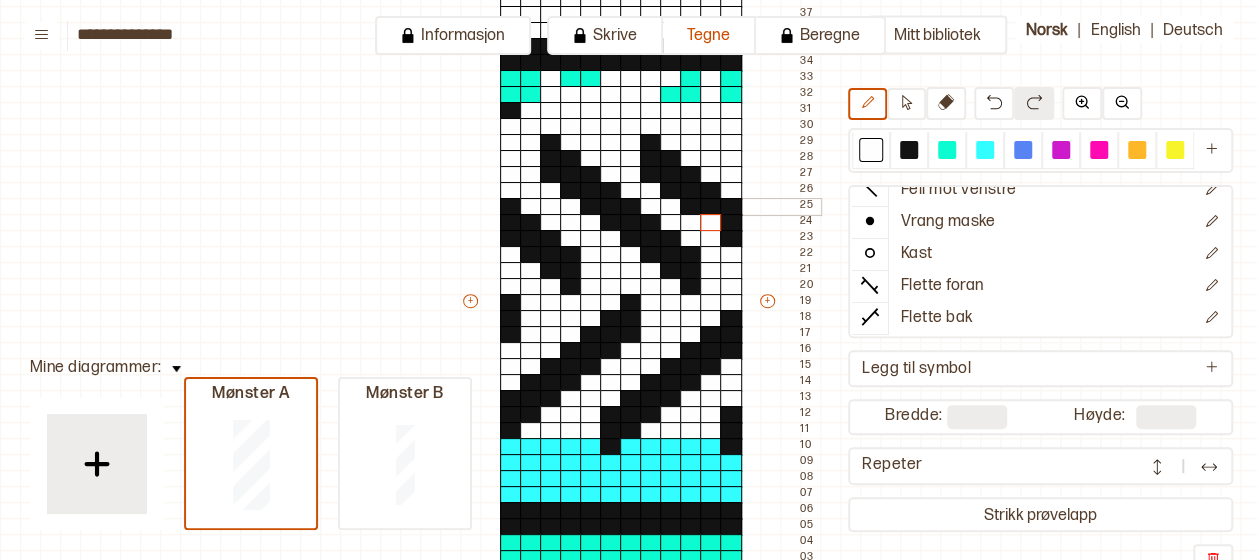 click at bounding box center [691, 207] 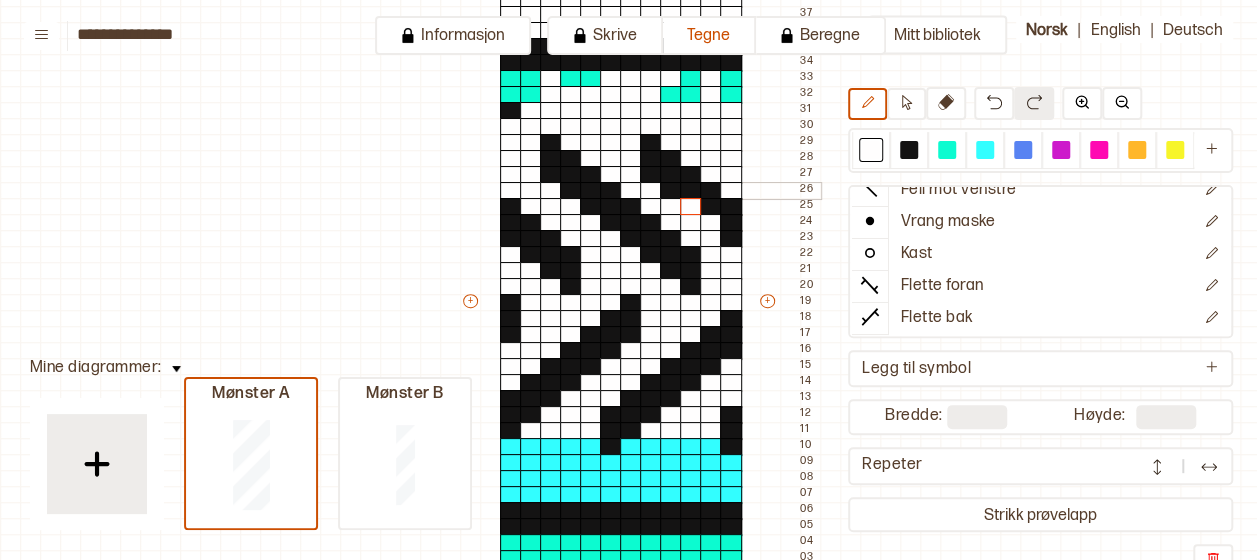 click at bounding box center (671, 191) 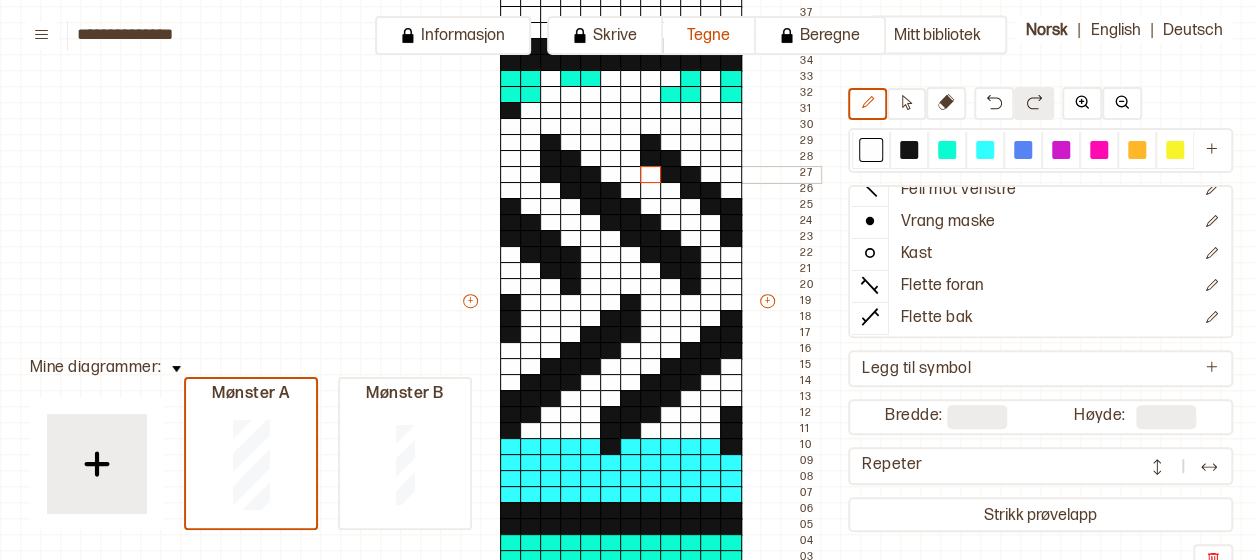 click at bounding box center [651, 175] 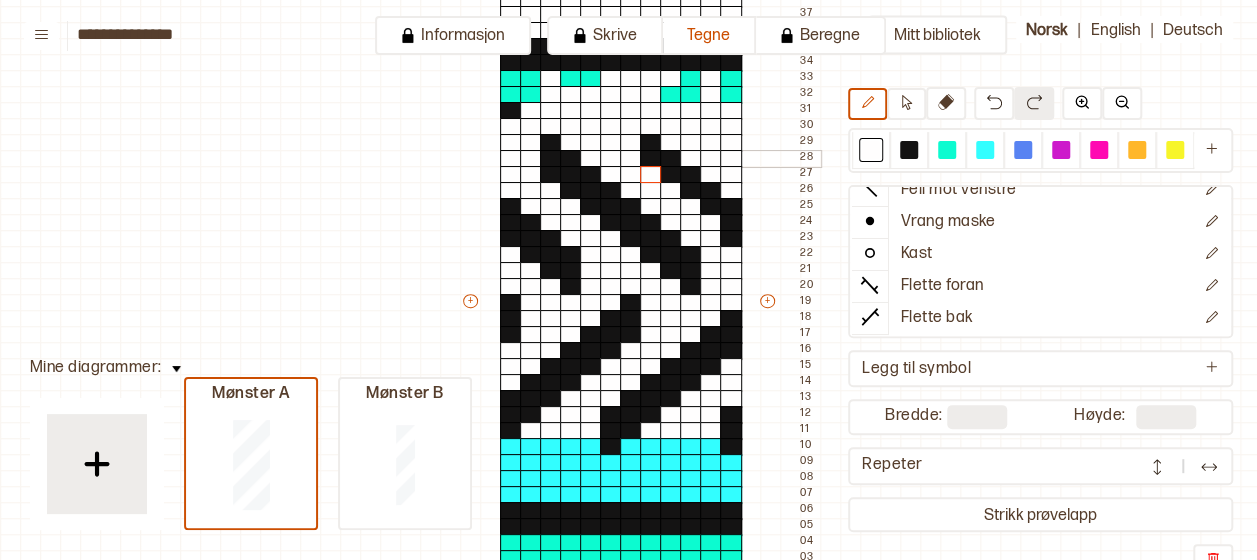 click at bounding box center [651, 159] 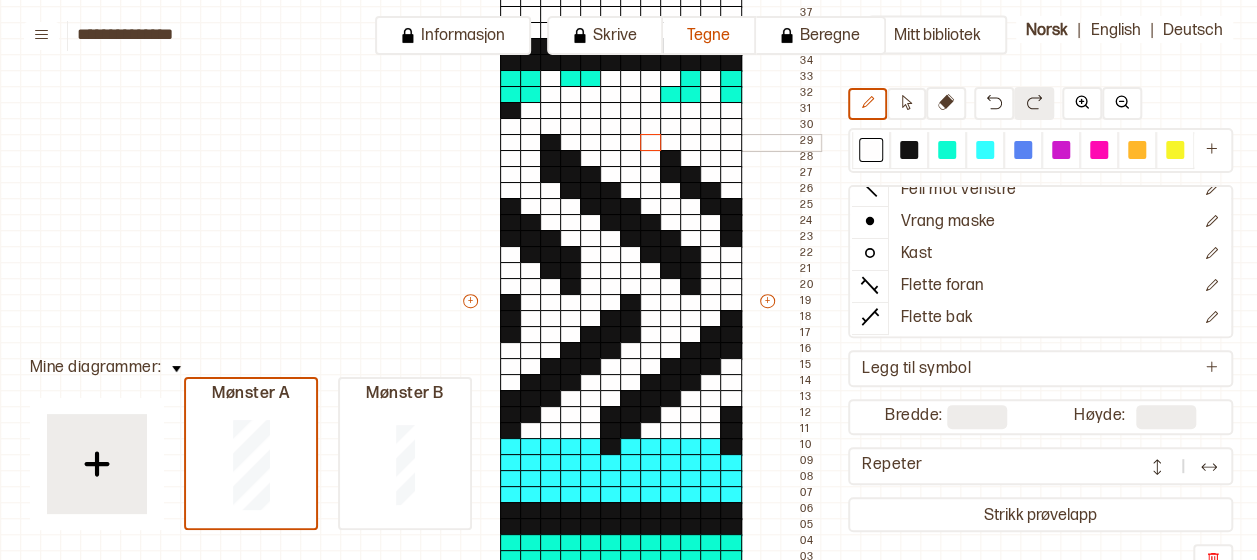 click at bounding box center (651, 143) 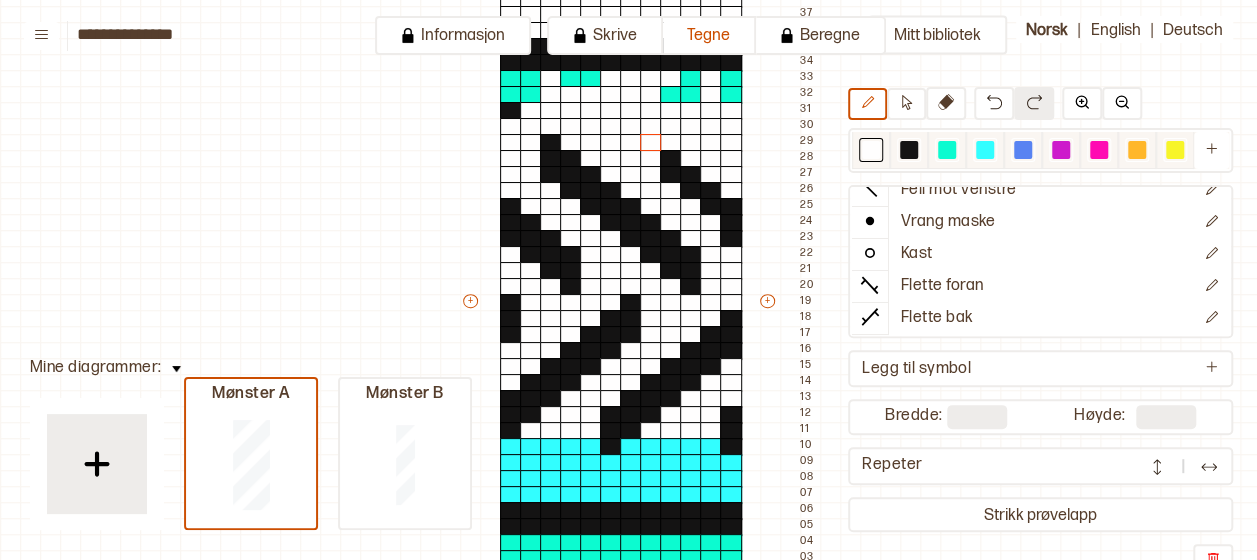 click at bounding box center [909, 150] 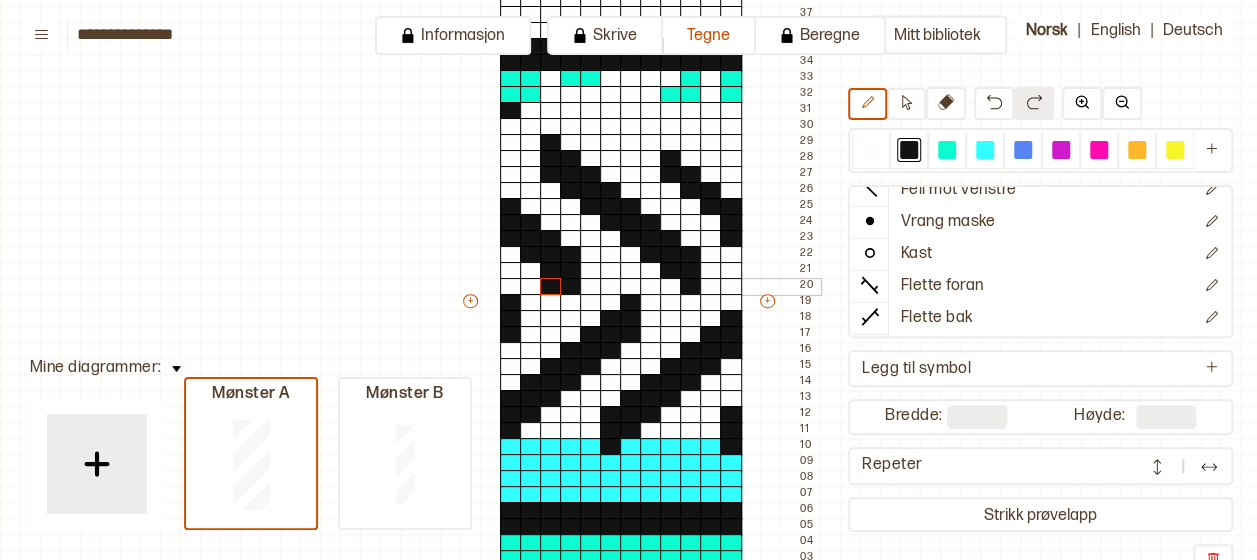 click at bounding box center (551, 287) 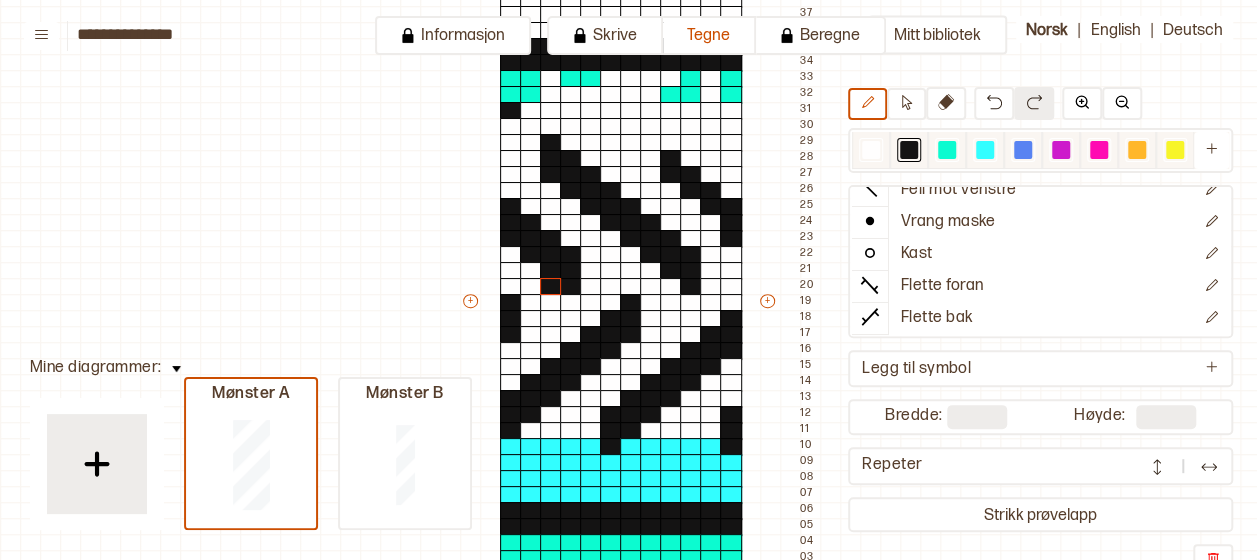 click at bounding box center [871, 150] 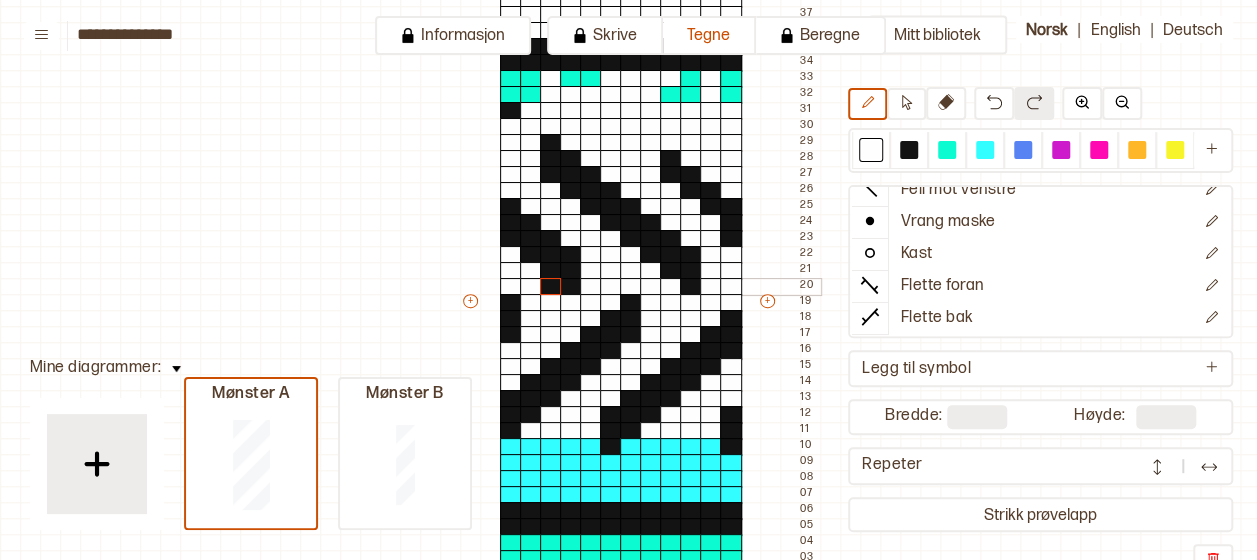 click at bounding box center (551, 287) 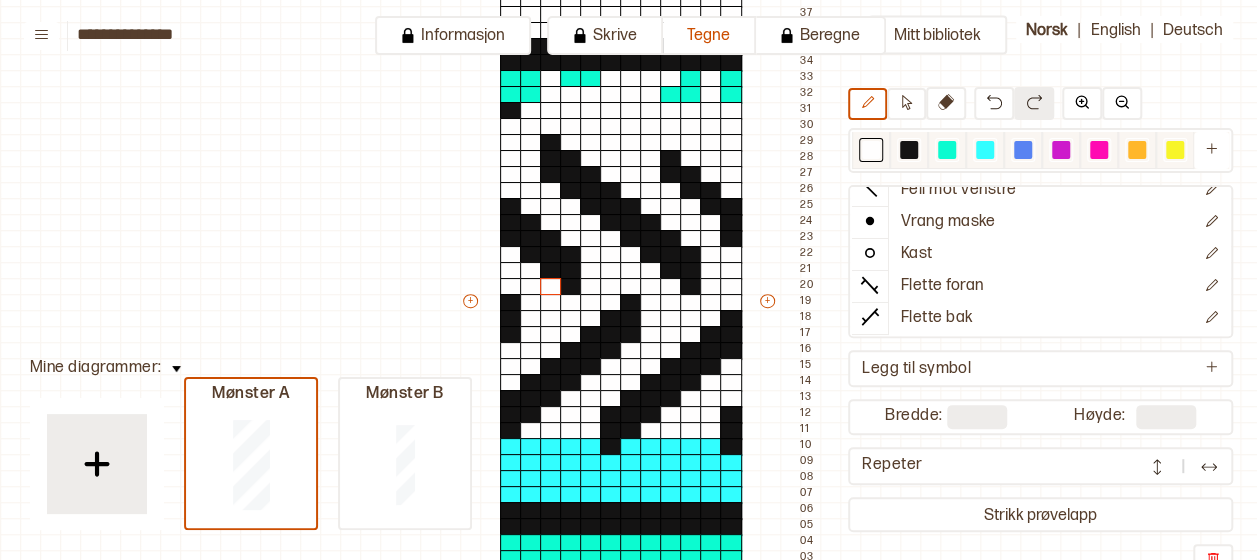 click at bounding box center (909, 150) 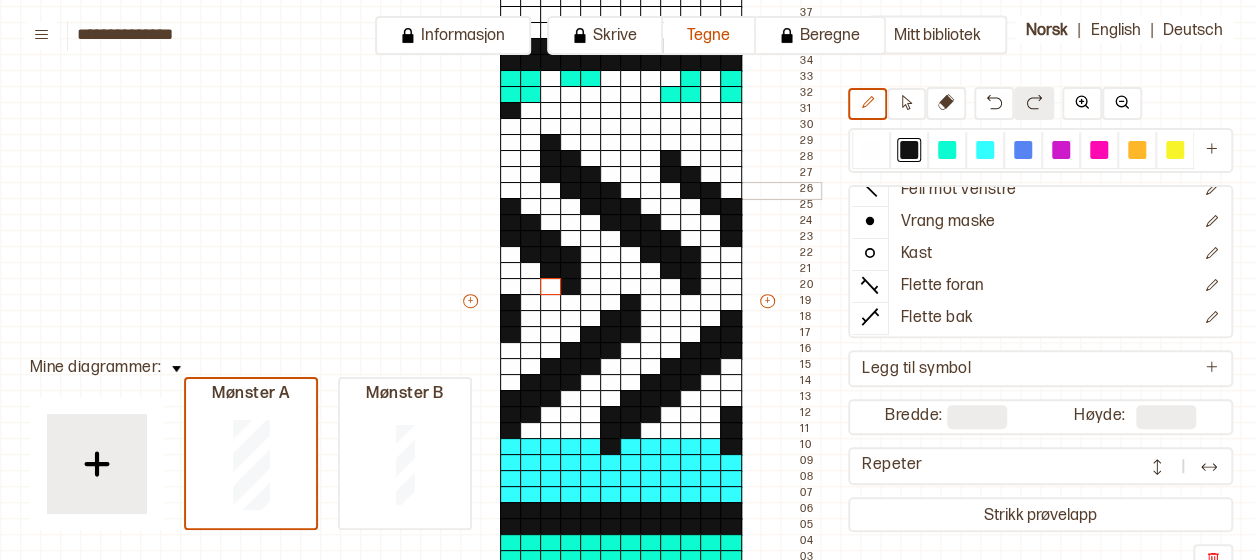 click at bounding box center [731, 191] 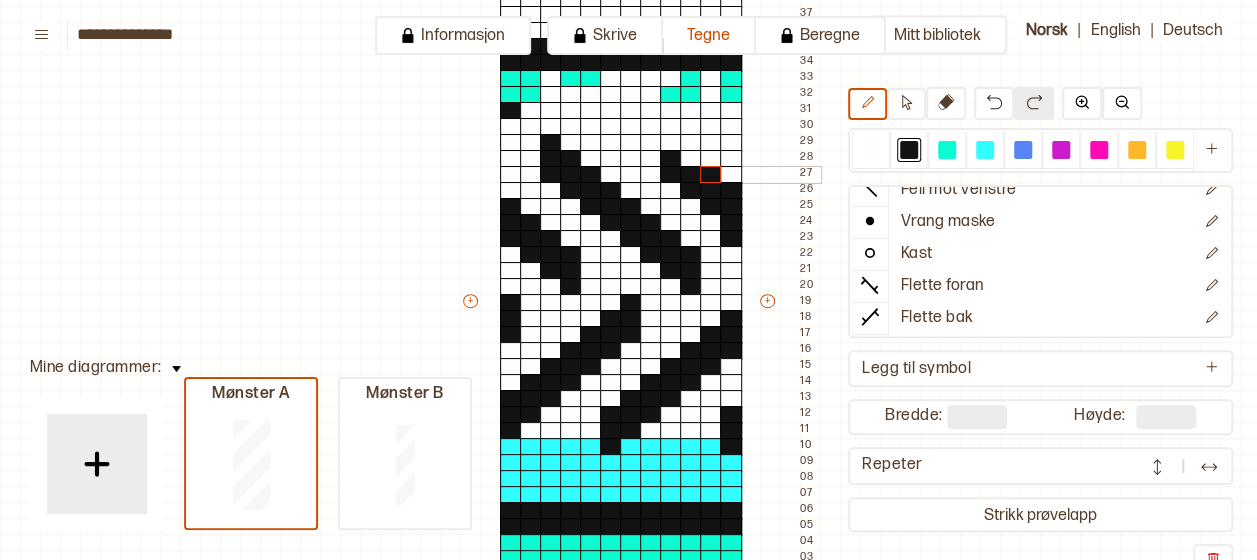 click at bounding box center (711, 175) 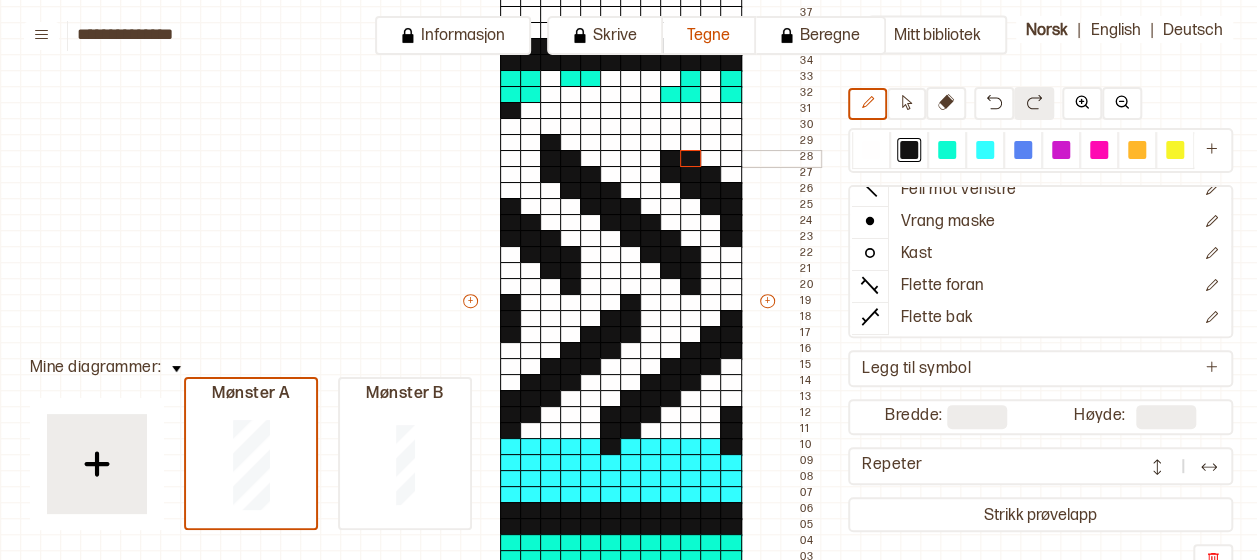 click at bounding box center (691, 159) 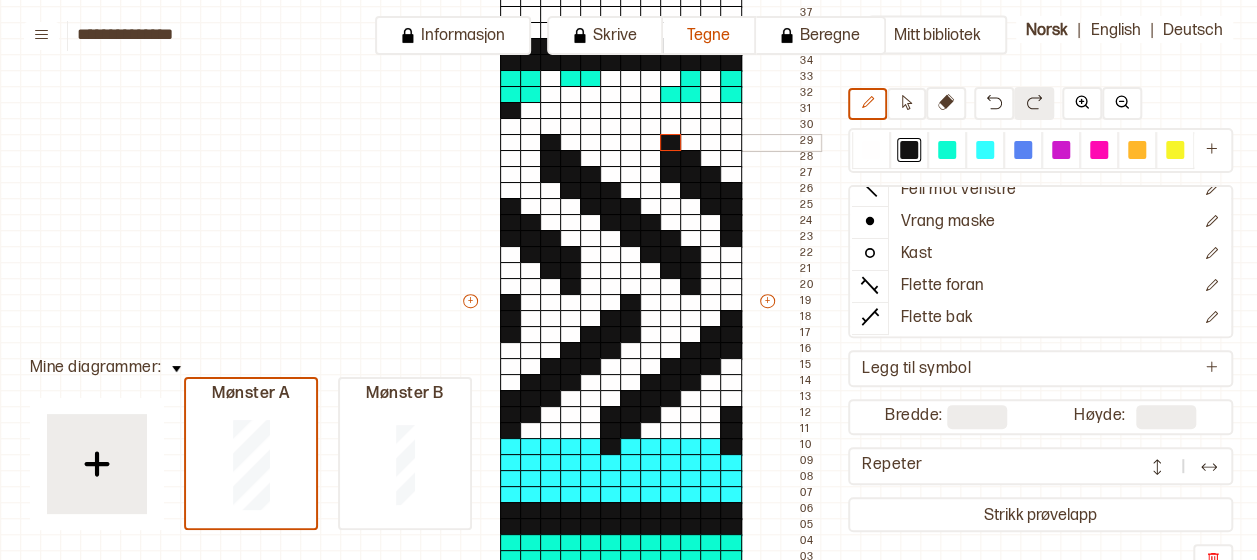 click at bounding box center [671, 143] 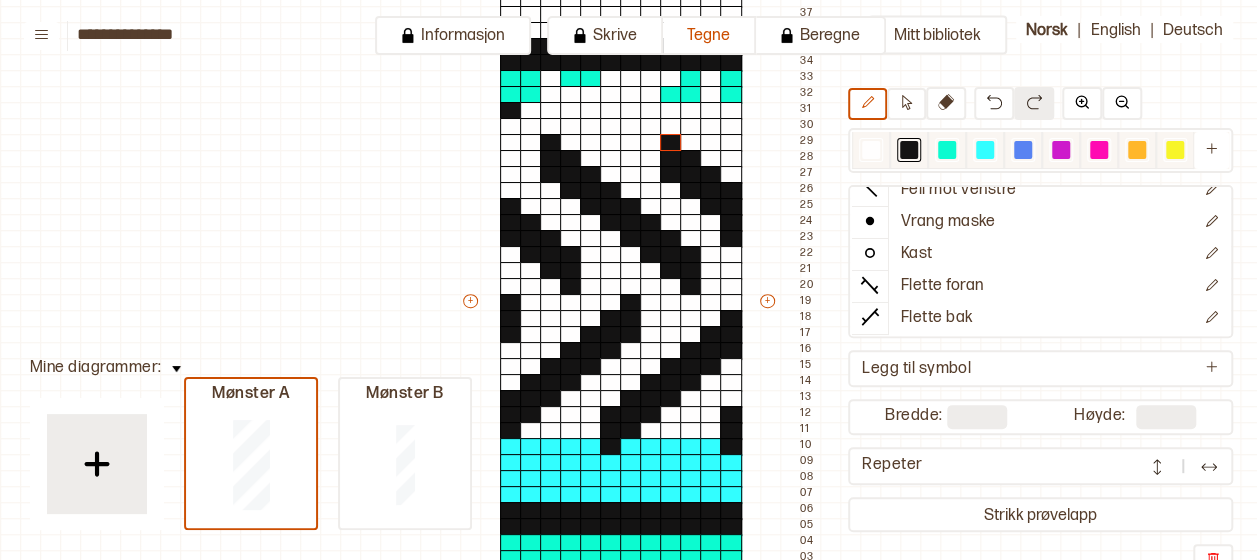 click at bounding box center [947, 150] 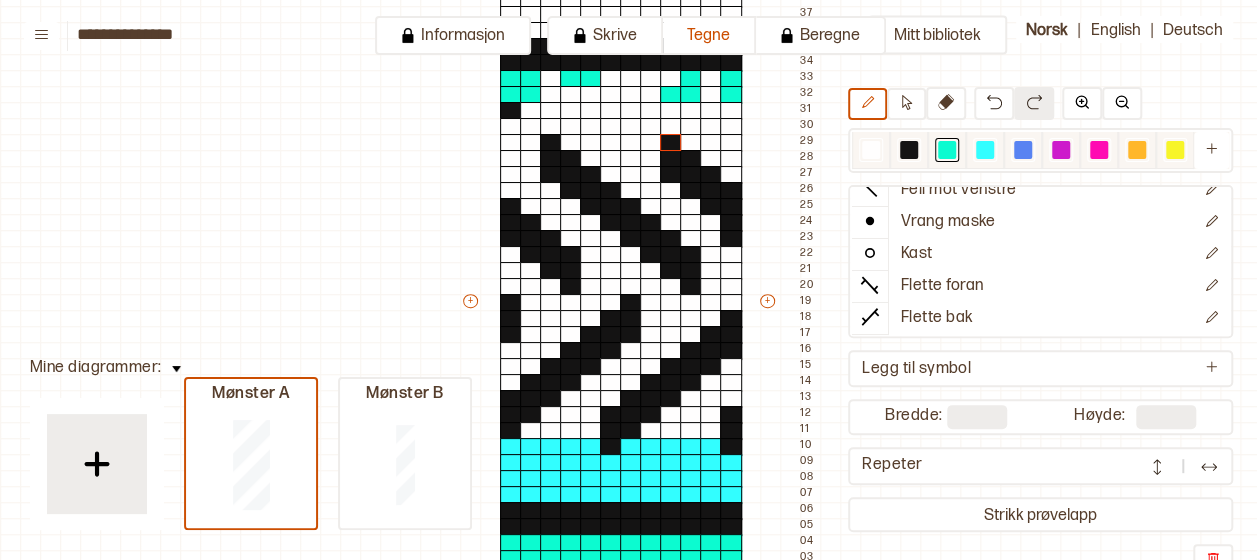 click at bounding box center [947, 150] 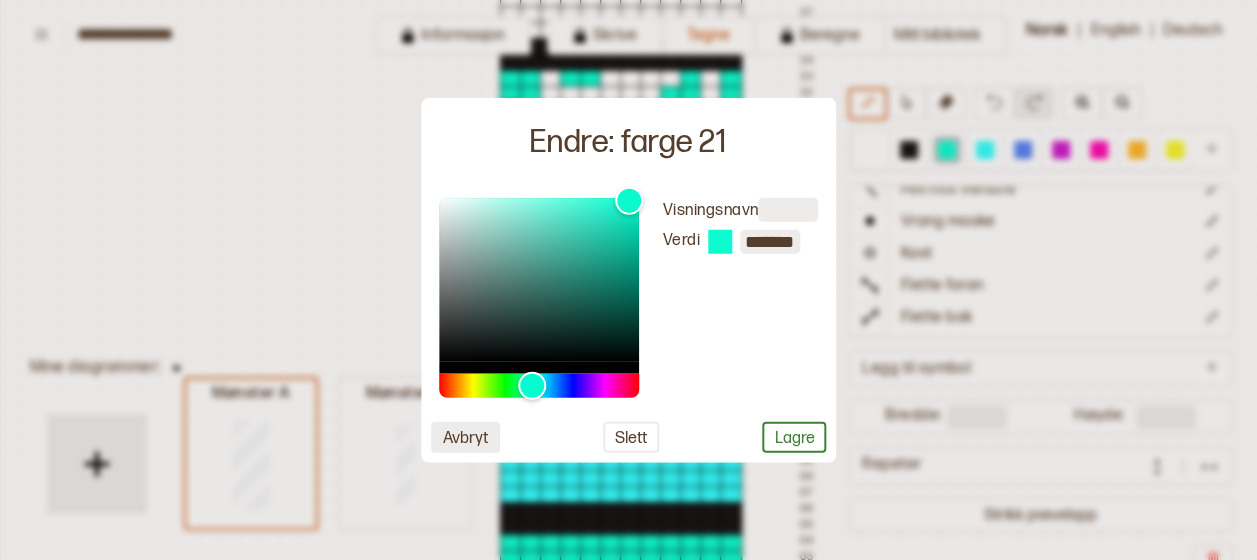 click on "Avbryt" at bounding box center [465, 436] 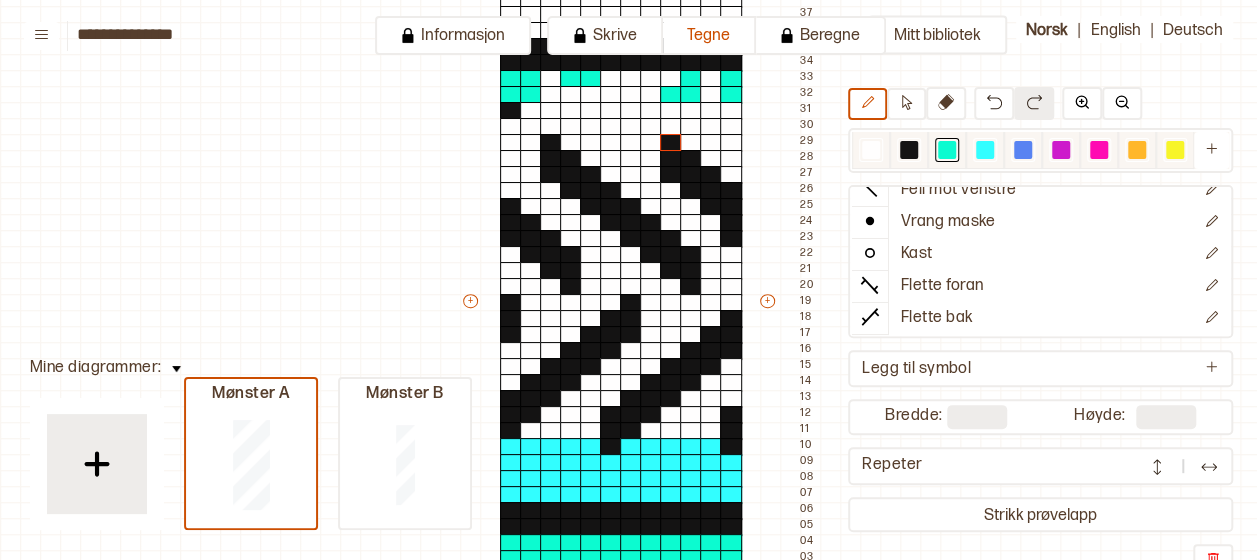 click at bounding box center [985, 150] 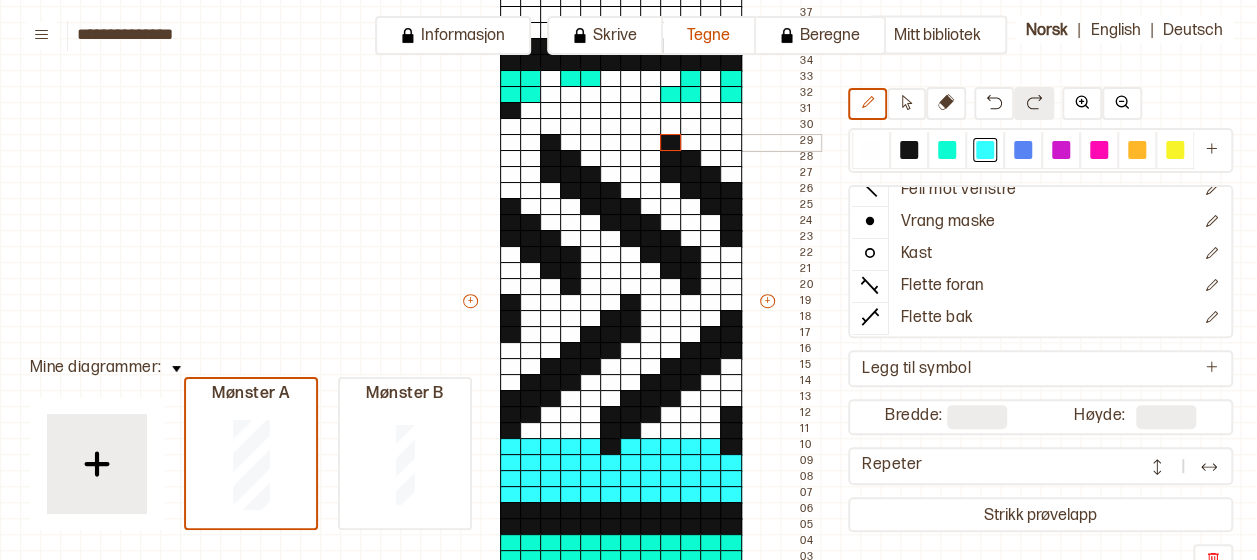 click at bounding box center [511, 143] 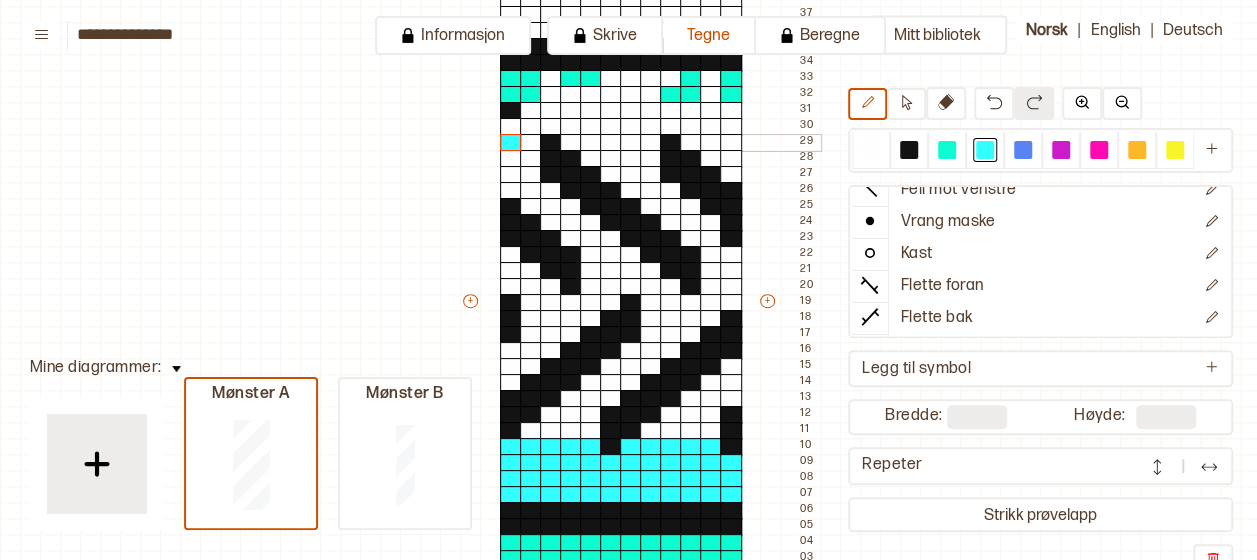 click at bounding box center (531, 143) 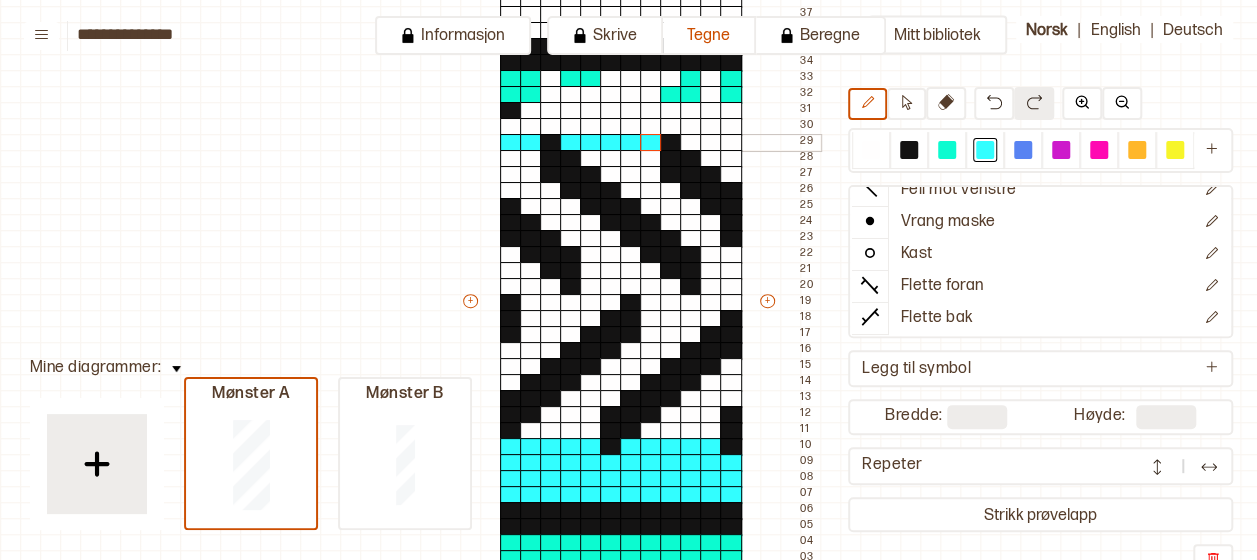 drag, startPoint x: 564, startPoint y: 138, endPoint x: 647, endPoint y: 136, distance: 83.02409 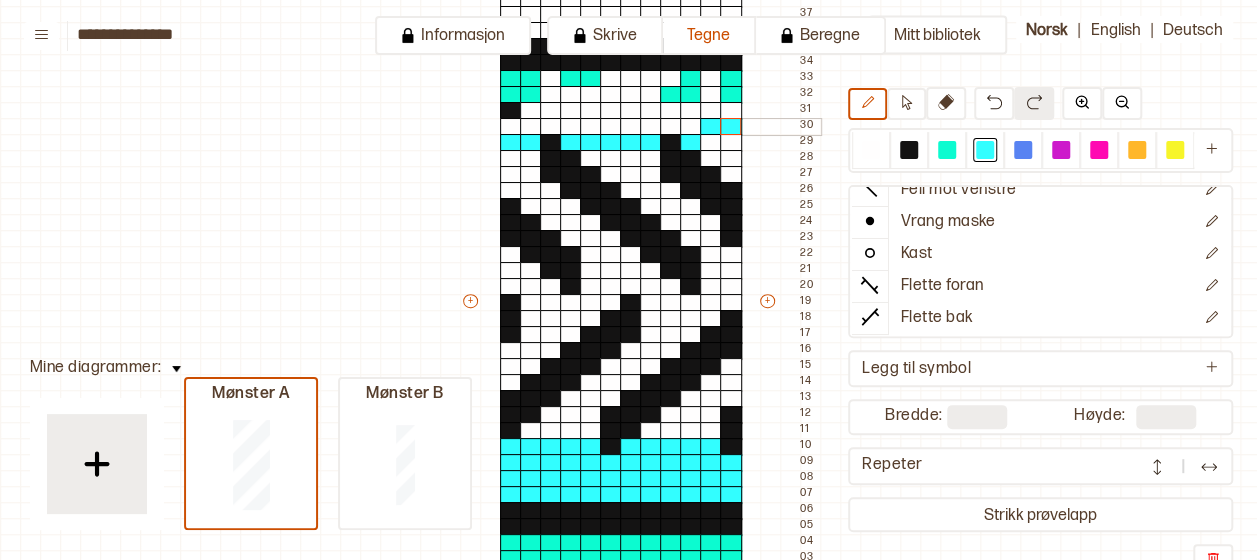 drag, startPoint x: 688, startPoint y: 134, endPoint x: 728, endPoint y: 132, distance: 40.04997 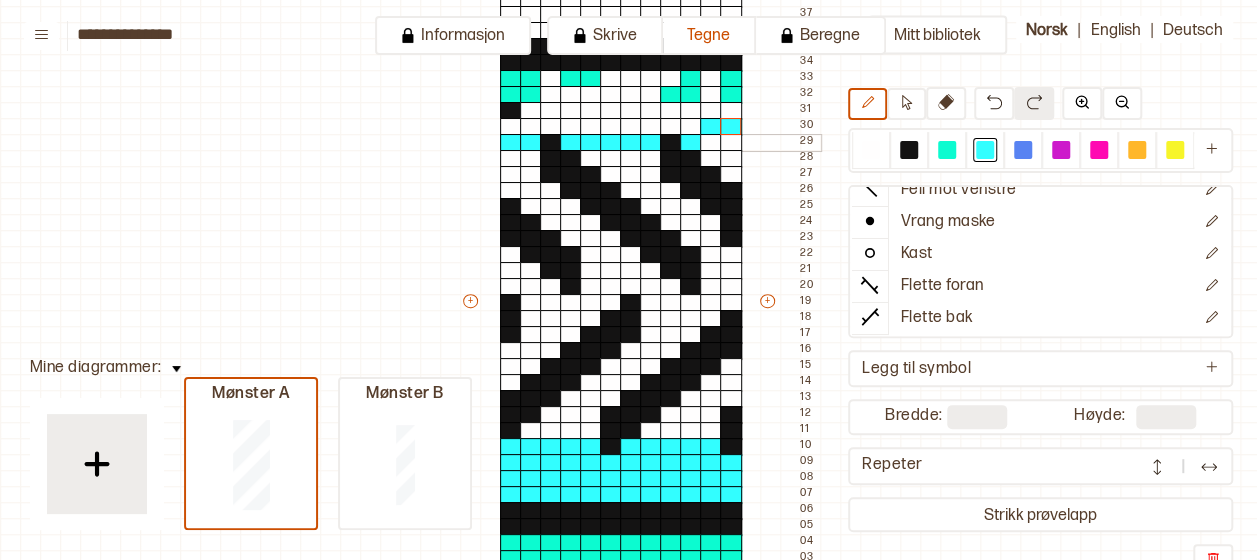 click at bounding box center (711, 143) 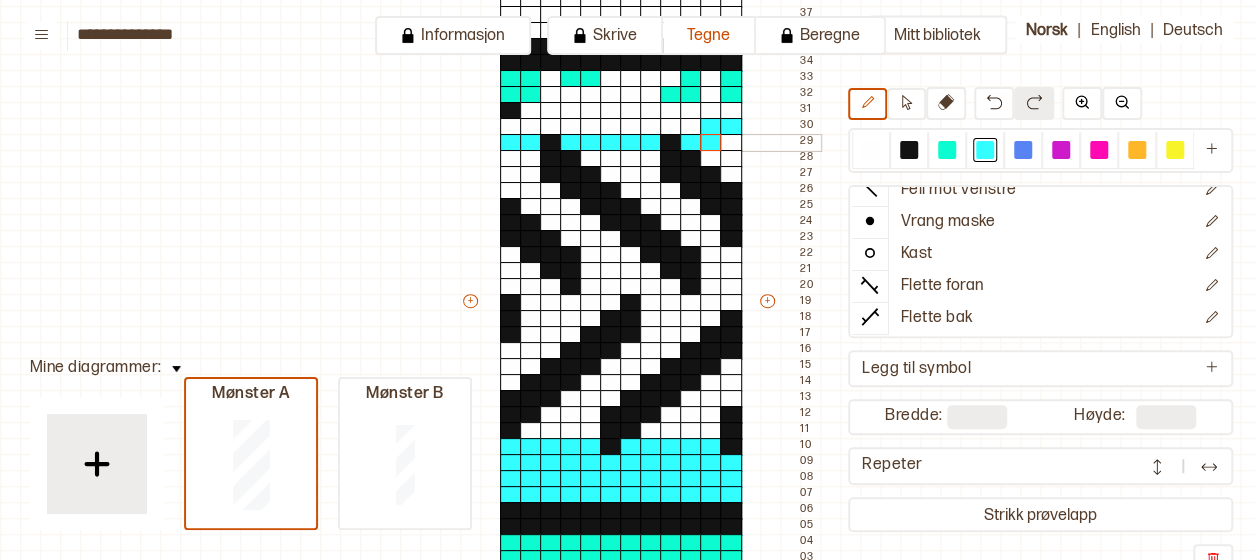 click at bounding box center (731, 143) 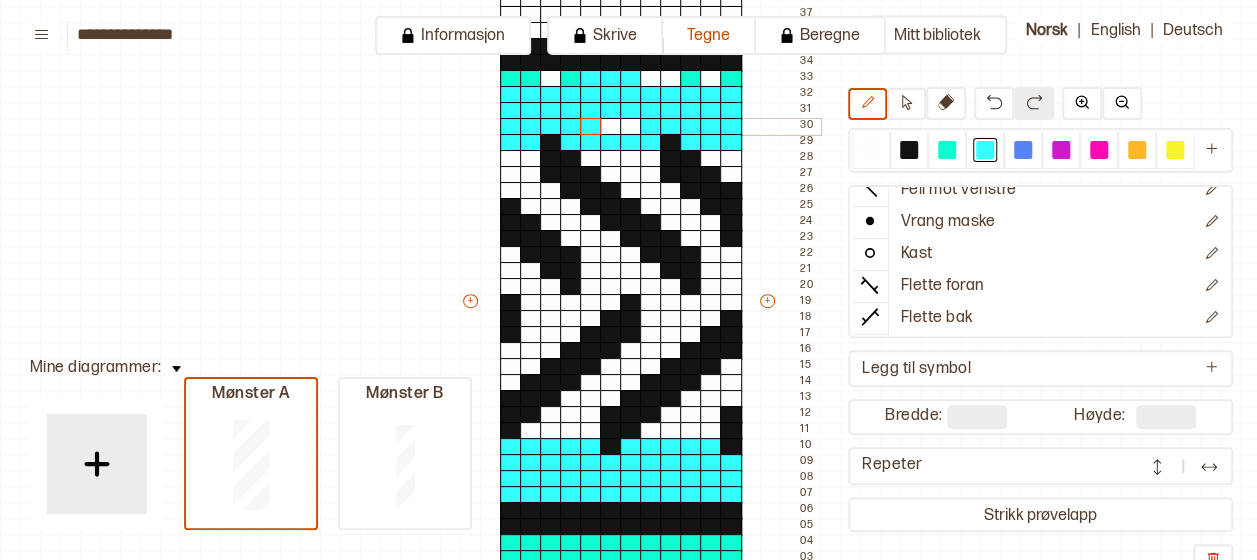 drag, startPoint x: 730, startPoint y: 88, endPoint x: 585, endPoint y: 120, distance: 148.48906 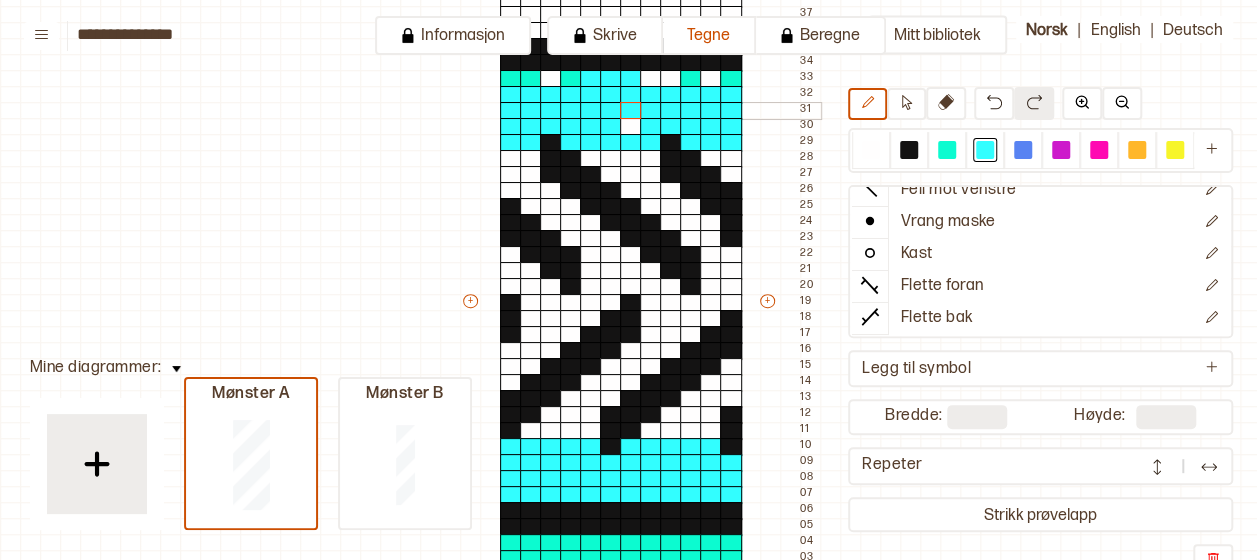 drag, startPoint x: 585, startPoint y: 120, endPoint x: 632, endPoint y: 116, distance: 47.169907 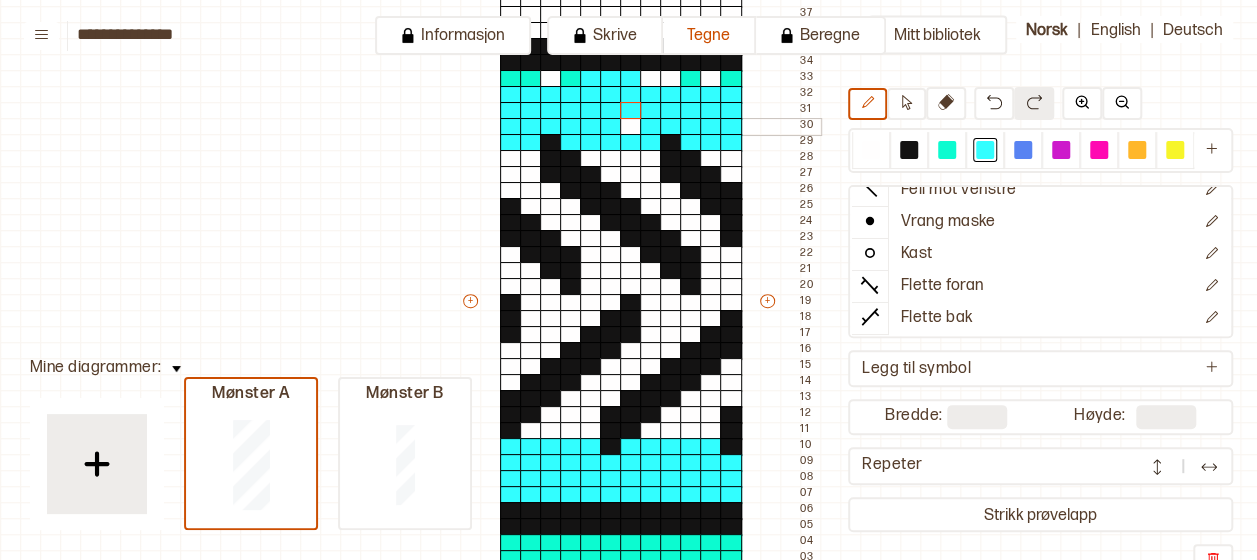 click at bounding box center (631, 127) 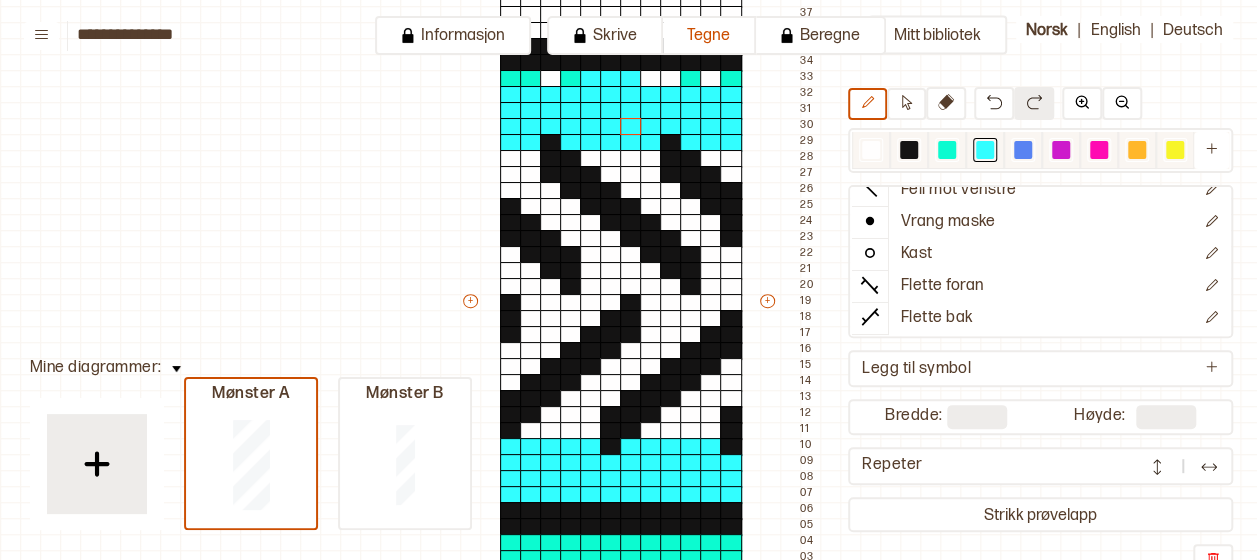 click at bounding box center (909, 150) 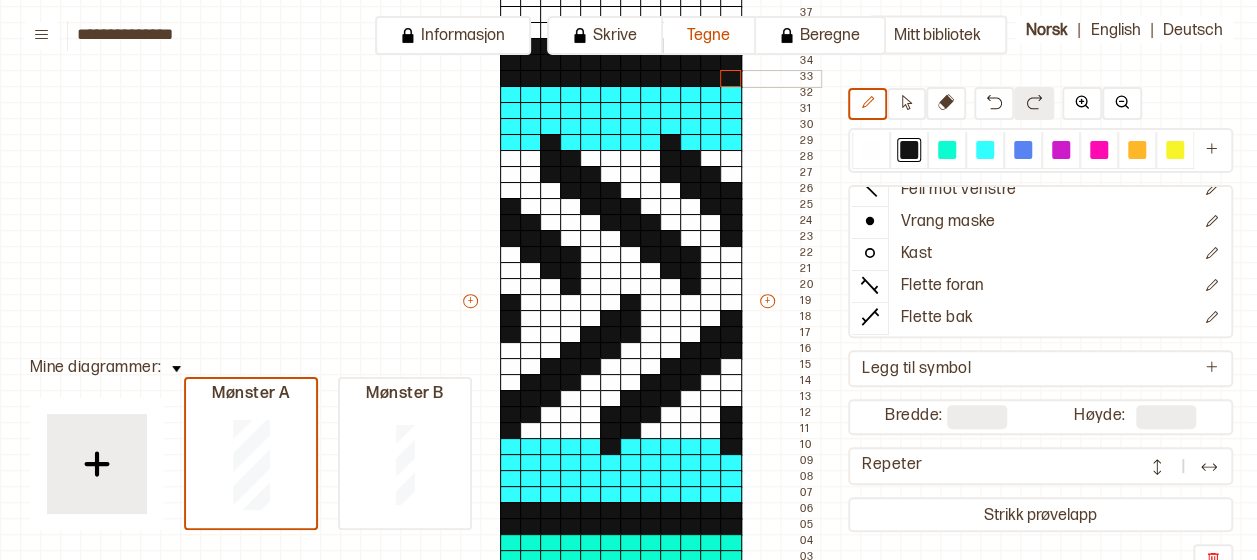 drag, startPoint x: 509, startPoint y: 70, endPoint x: 732, endPoint y: 72, distance: 223.00897 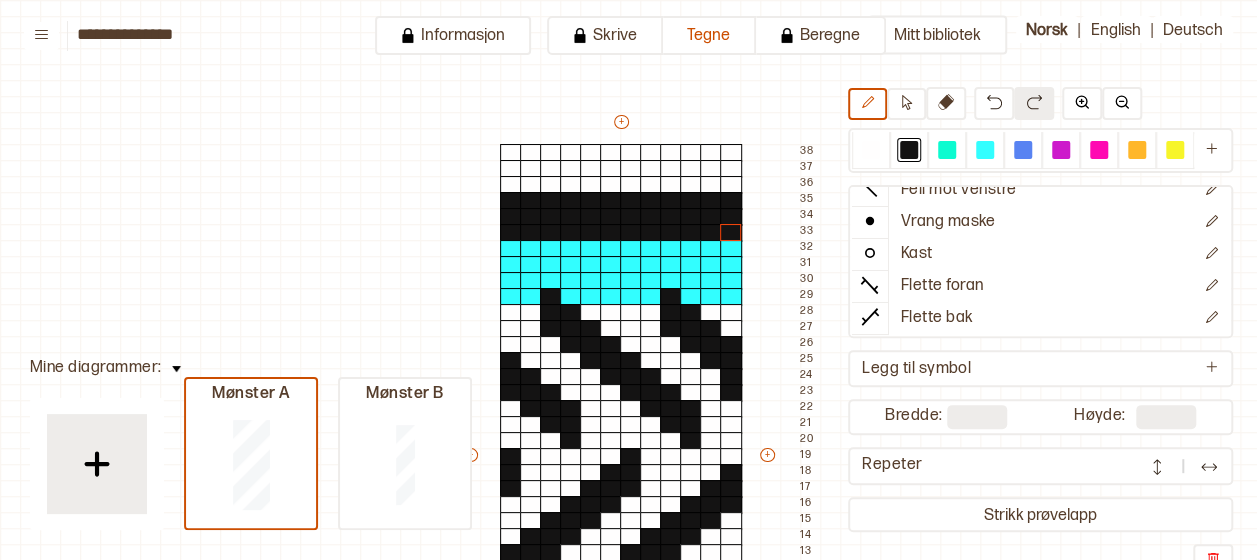 scroll, scrollTop: 0, scrollLeft: 0, axis: both 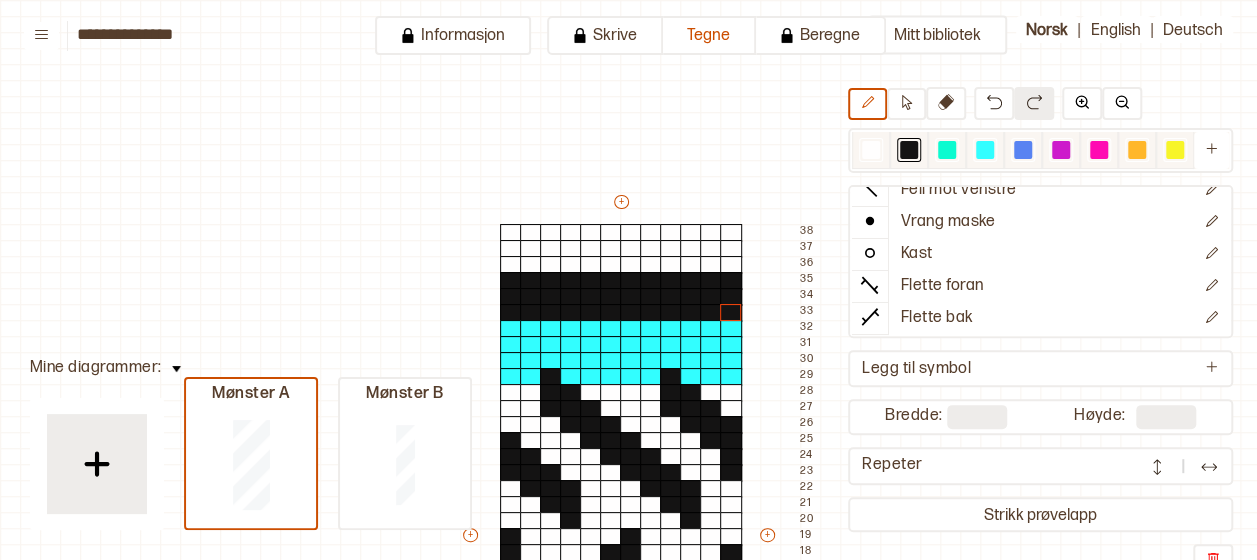 click at bounding box center [947, 150] 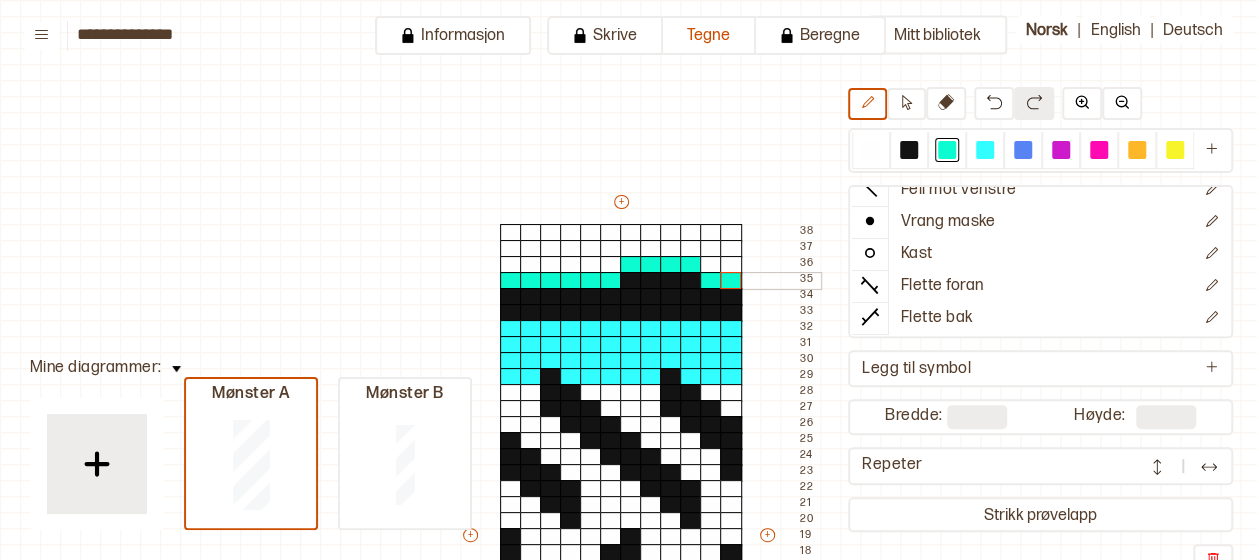 drag, startPoint x: 508, startPoint y: 275, endPoint x: 722, endPoint y: 278, distance: 214.02103 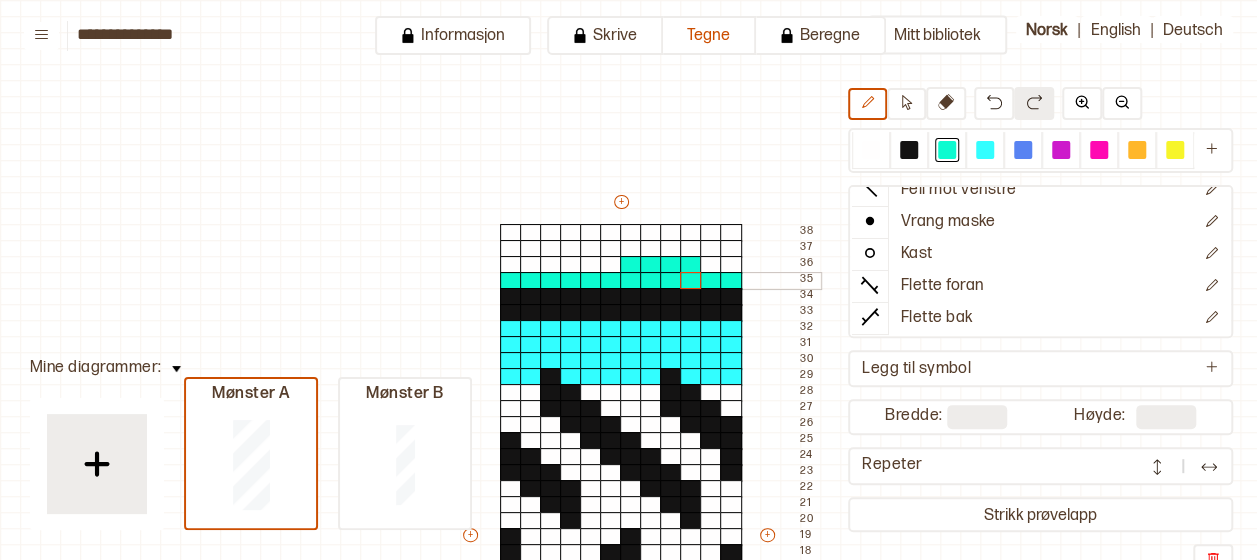drag, startPoint x: 623, startPoint y: 274, endPoint x: 694, endPoint y: 274, distance: 71 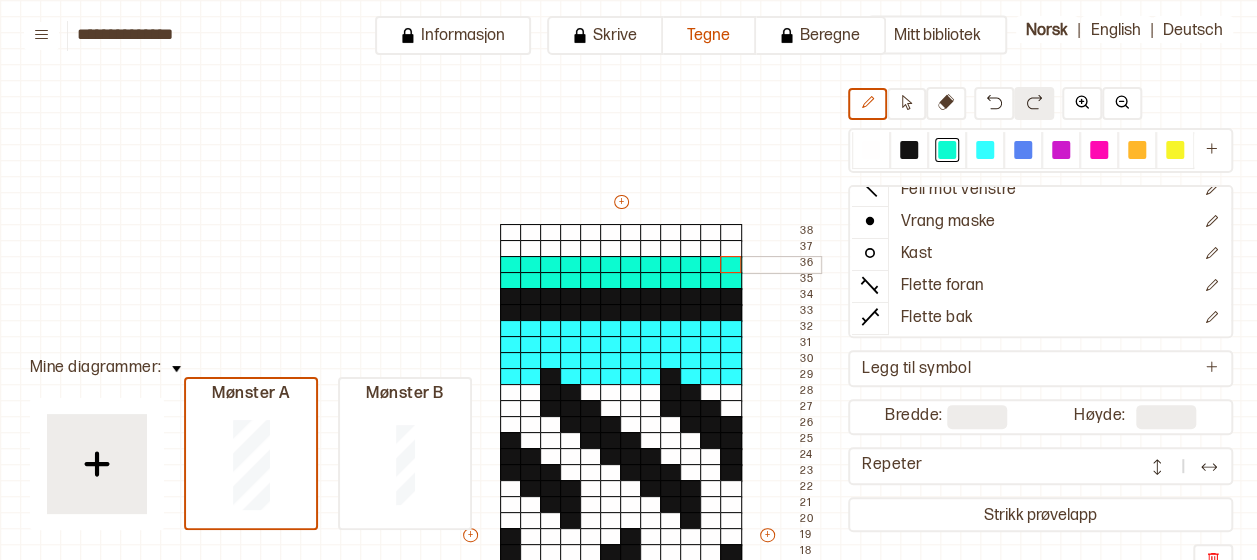 drag, startPoint x: 504, startPoint y: 258, endPoint x: 729, endPoint y: 256, distance: 225.0089 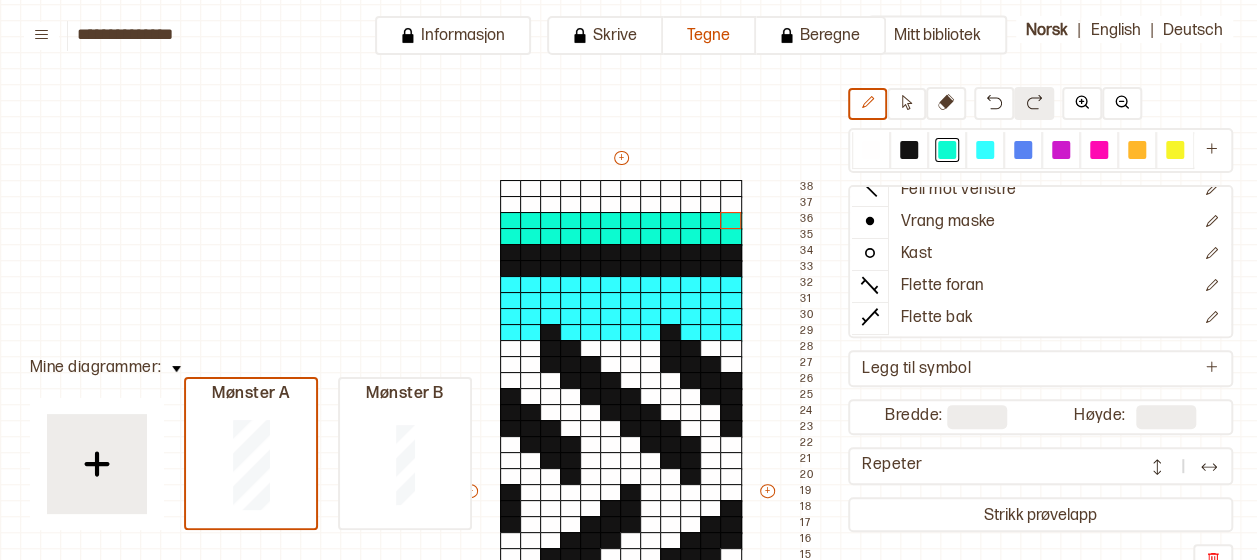 scroll, scrollTop: 18, scrollLeft: 0, axis: vertical 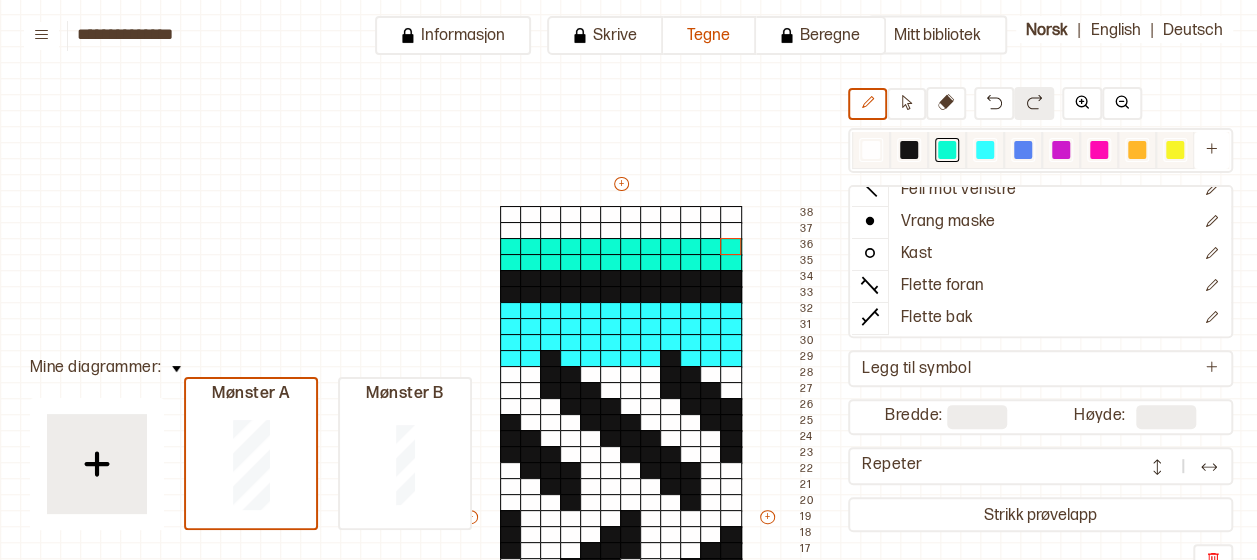 click at bounding box center [909, 150] 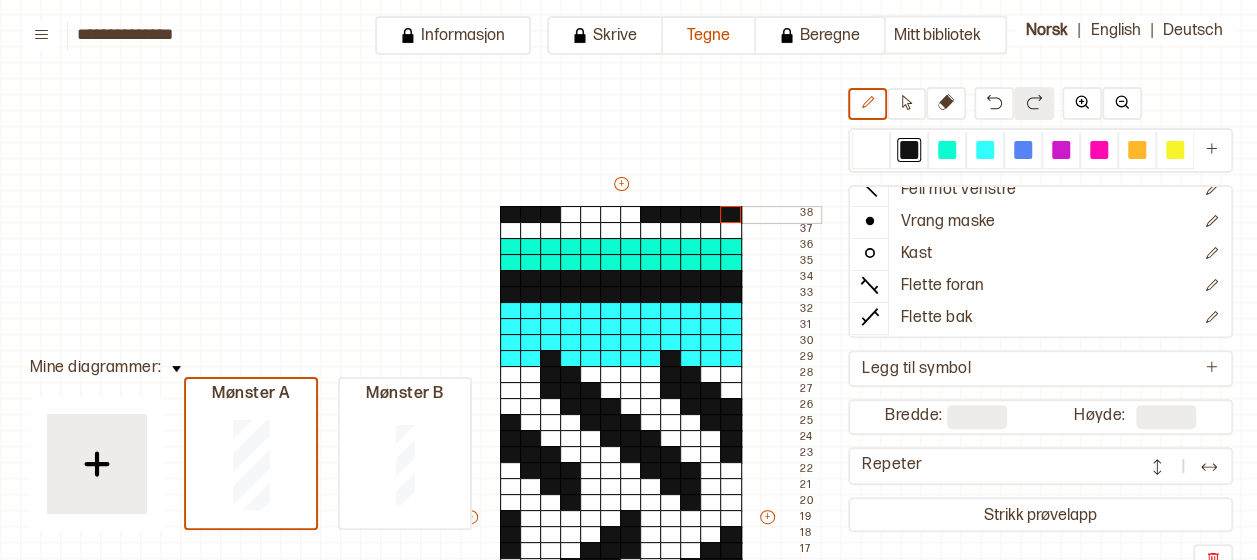 drag, startPoint x: 505, startPoint y: 210, endPoint x: 734, endPoint y: 212, distance: 229.00873 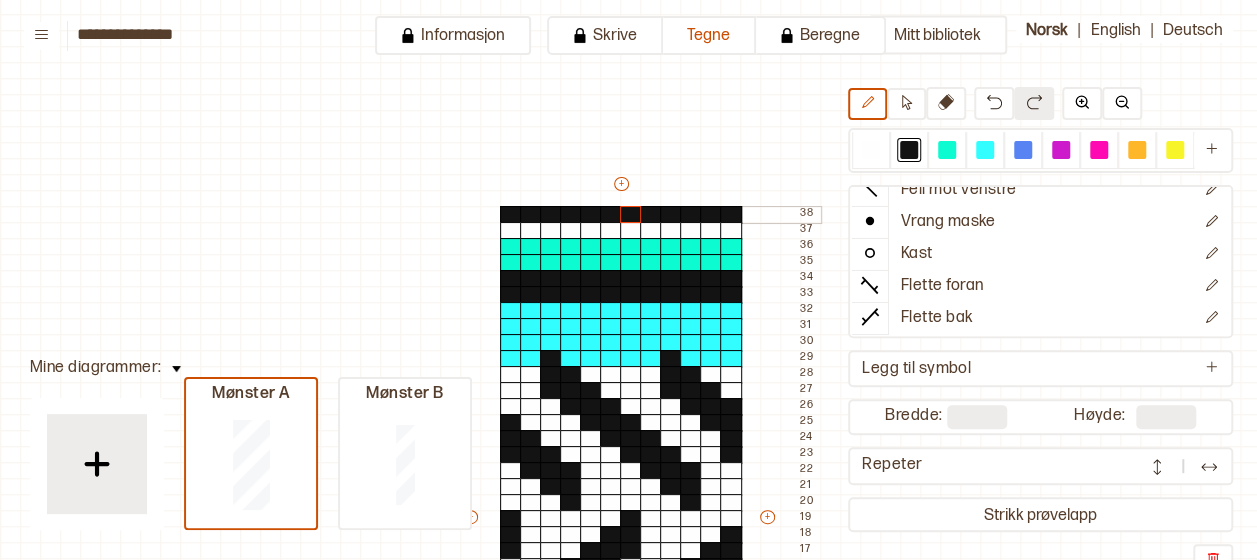 drag, startPoint x: 562, startPoint y: 212, endPoint x: 631, endPoint y: 212, distance: 69 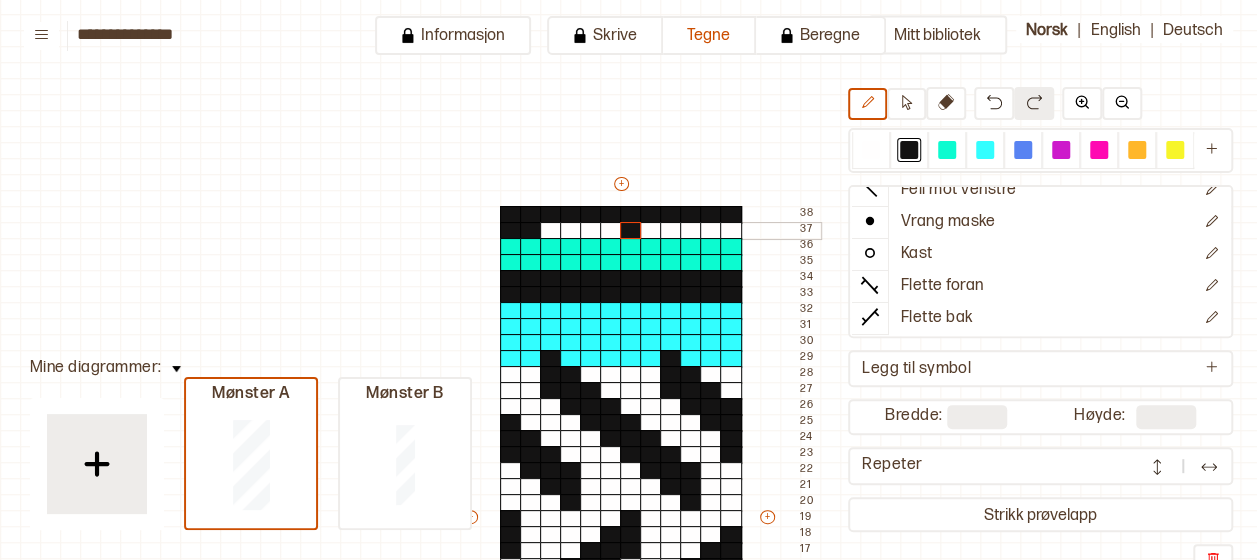 drag, startPoint x: 515, startPoint y: 223, endPoint x: 638, endPoint y: 227, distance: 123.065025 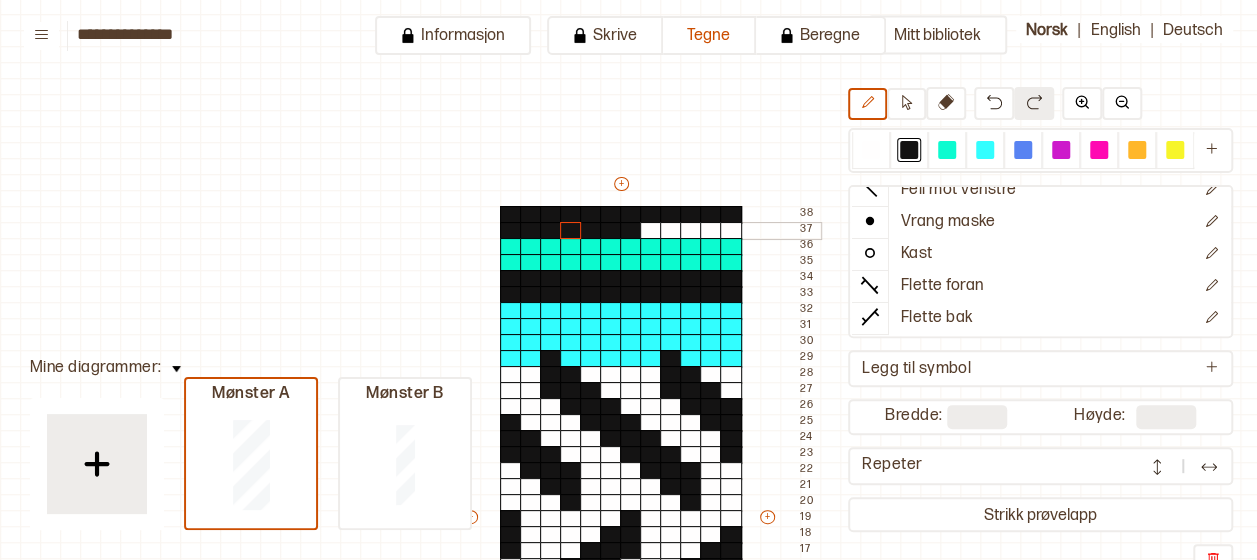 drag, startPoint x: 550, startPoint y: 224, endPoint x: 568, endPoint y: 223, distance: 18.027756 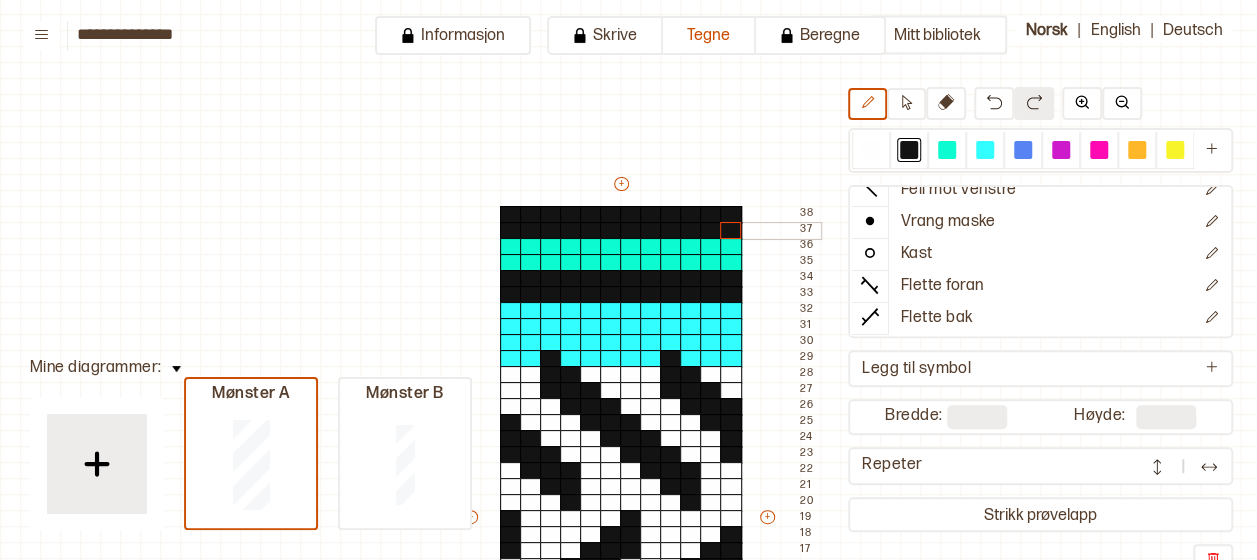 drag, startPoint x: 651, startPoint y: 223, endPoint x: 730, endPoint y: 226, distance: 79.05694 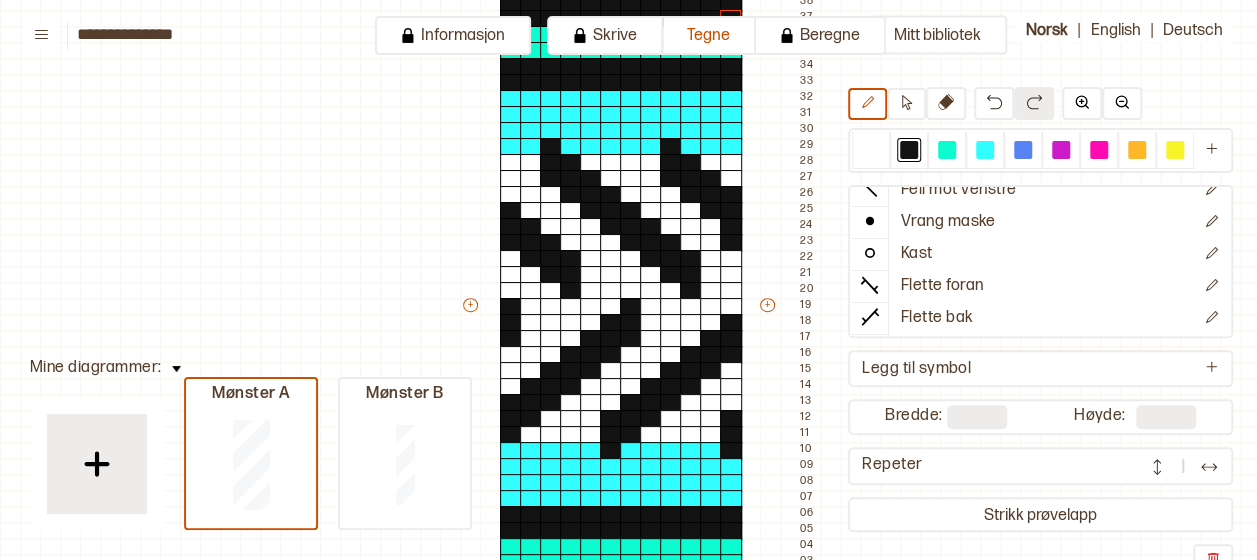 scroll, scrollTop: 240, scrollLeft: 0, axis: vertical 